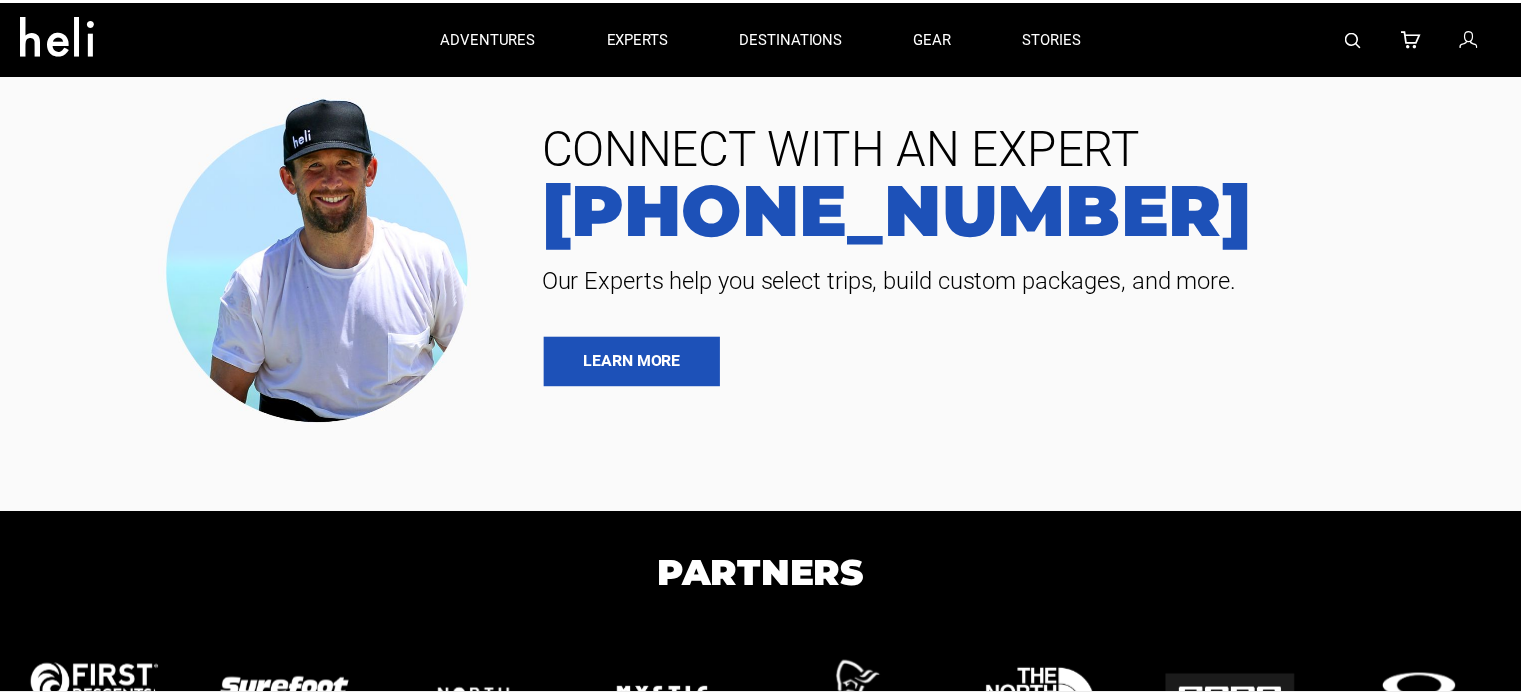 scroll, scrollTop: 0, scrollLeft: 0, axis: both 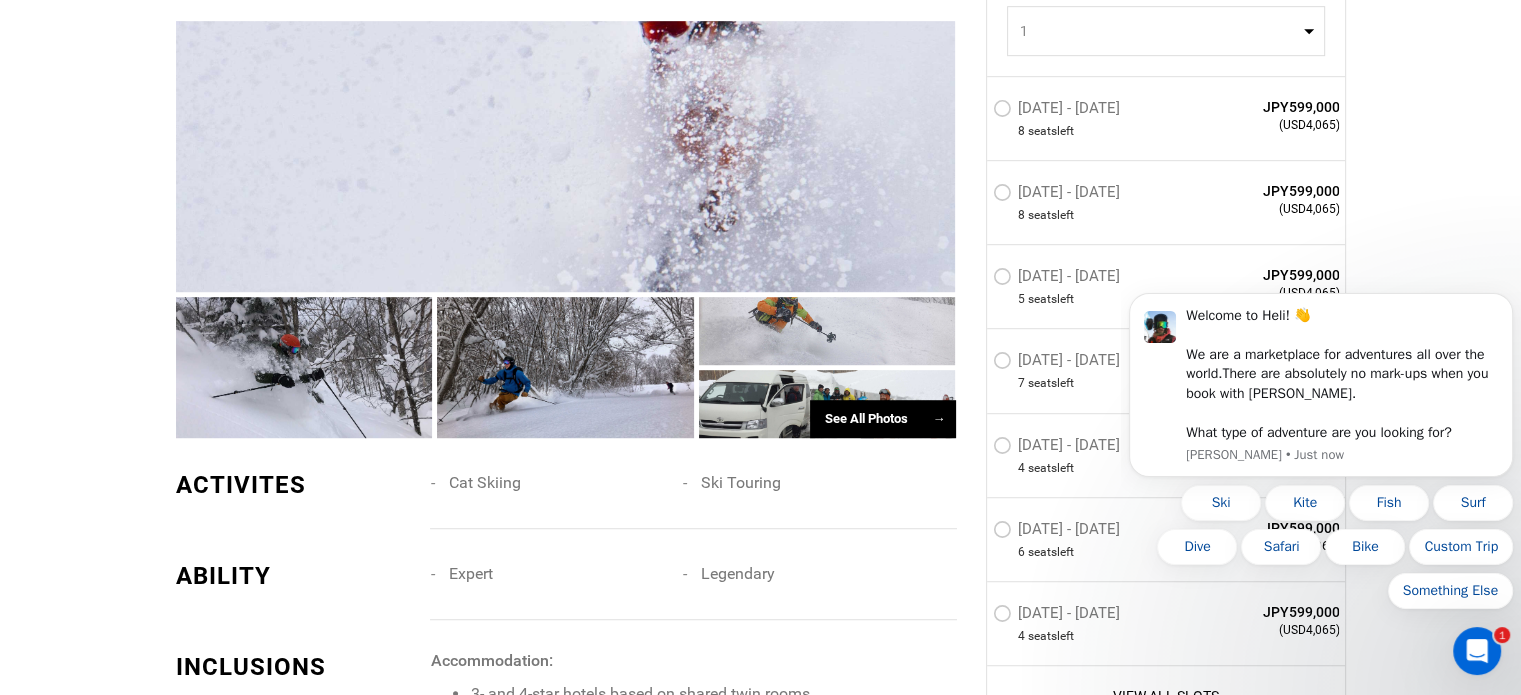 click on "[DATE] - [DATE]" at bounding box center [1059, 111] 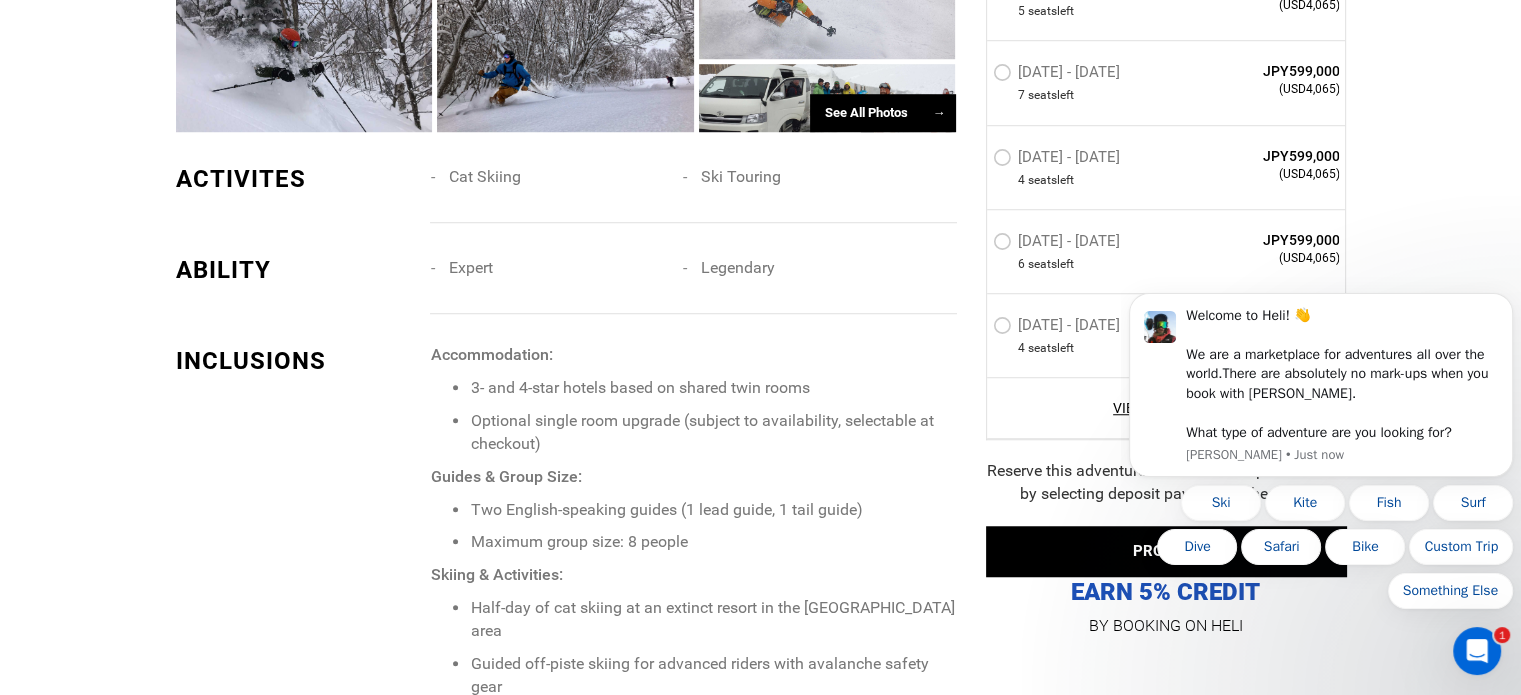 scroll, scrollTop: 1600, scrollLeft: 0, axis: vertical 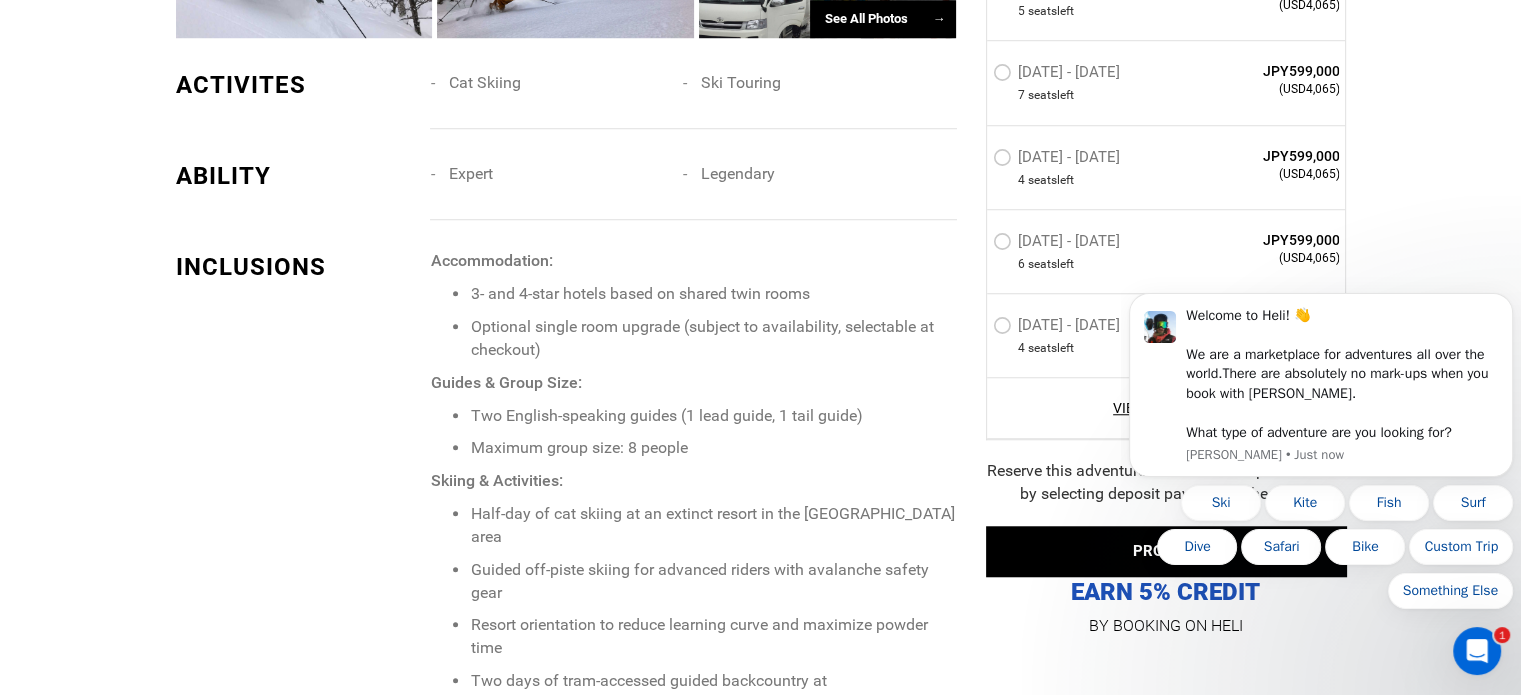 click on "Accommodation:" at bounding box center [692, 261] 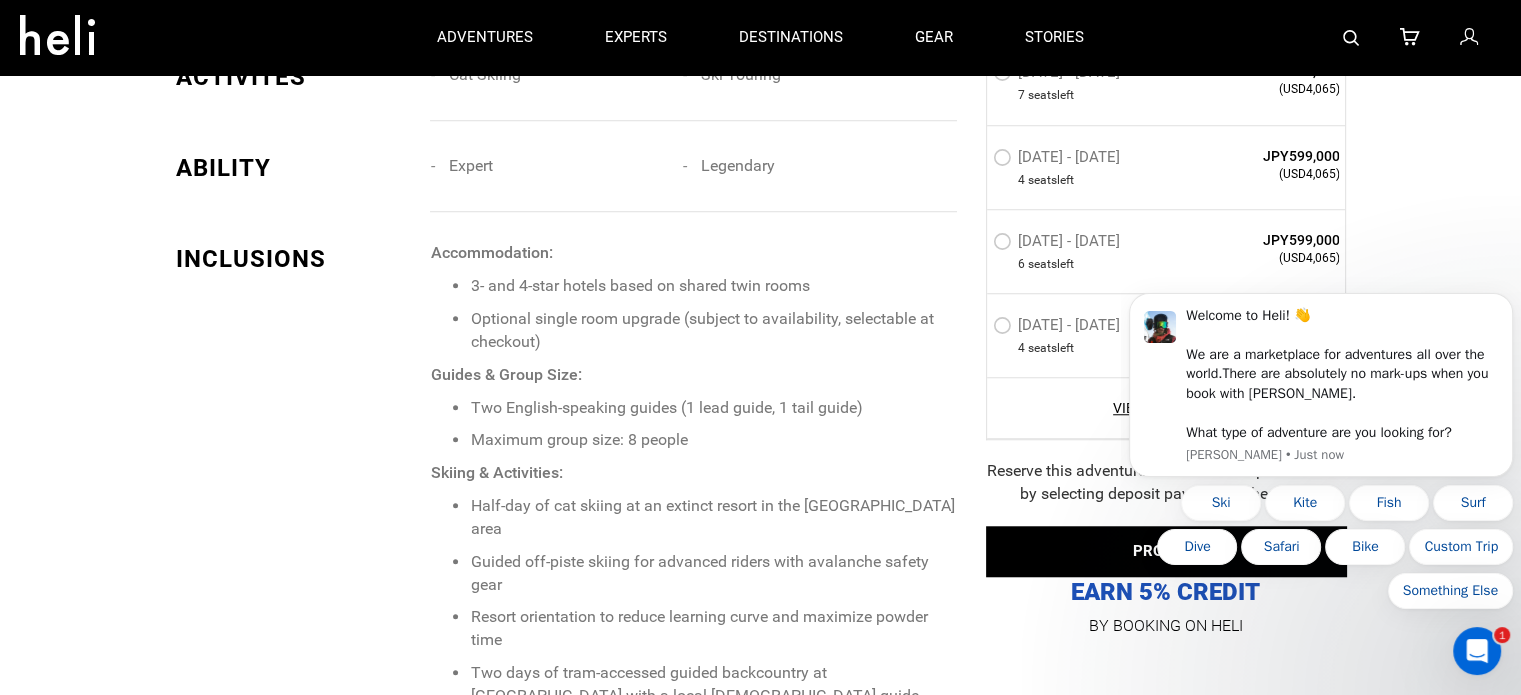 scroll, scrollTop: 1600, scrollLeft: 0, axis: vertical 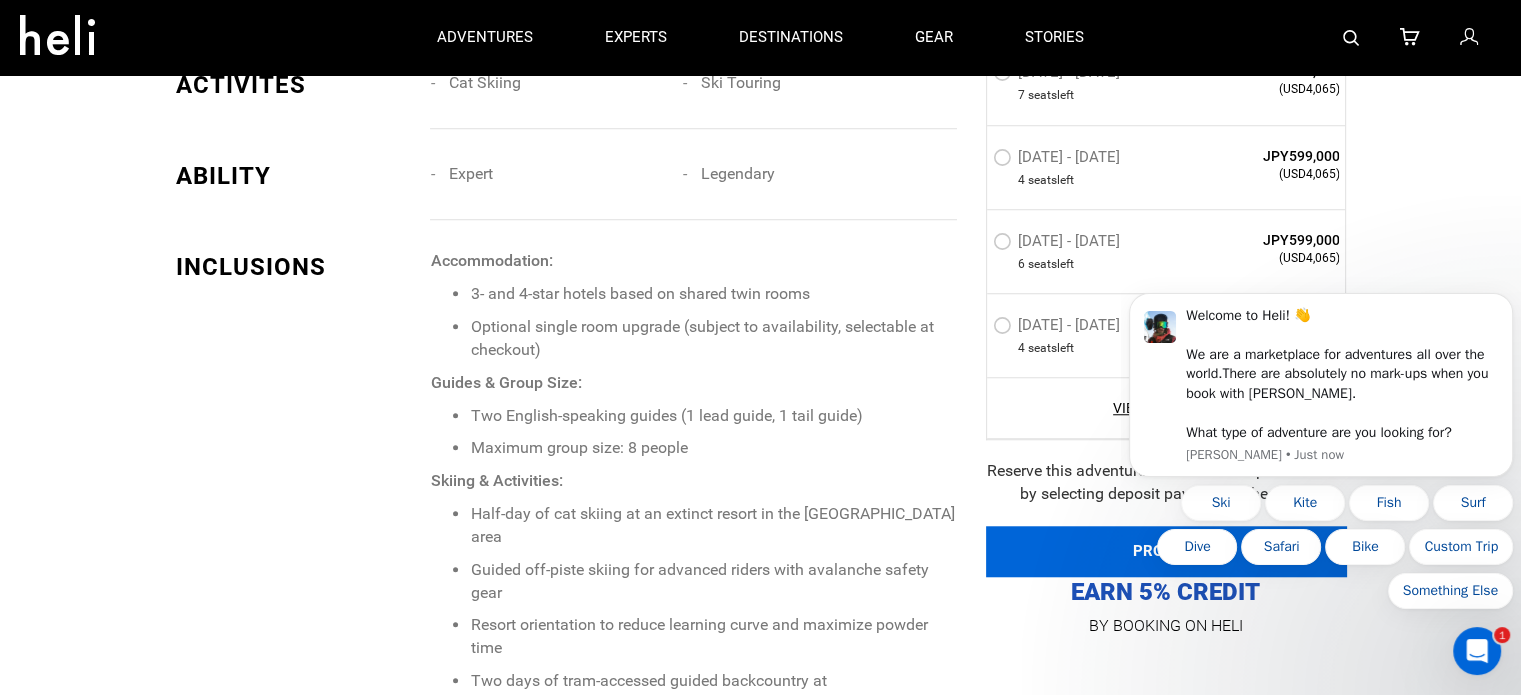 click on "PROCEED" at bounding box center (1166, 551) 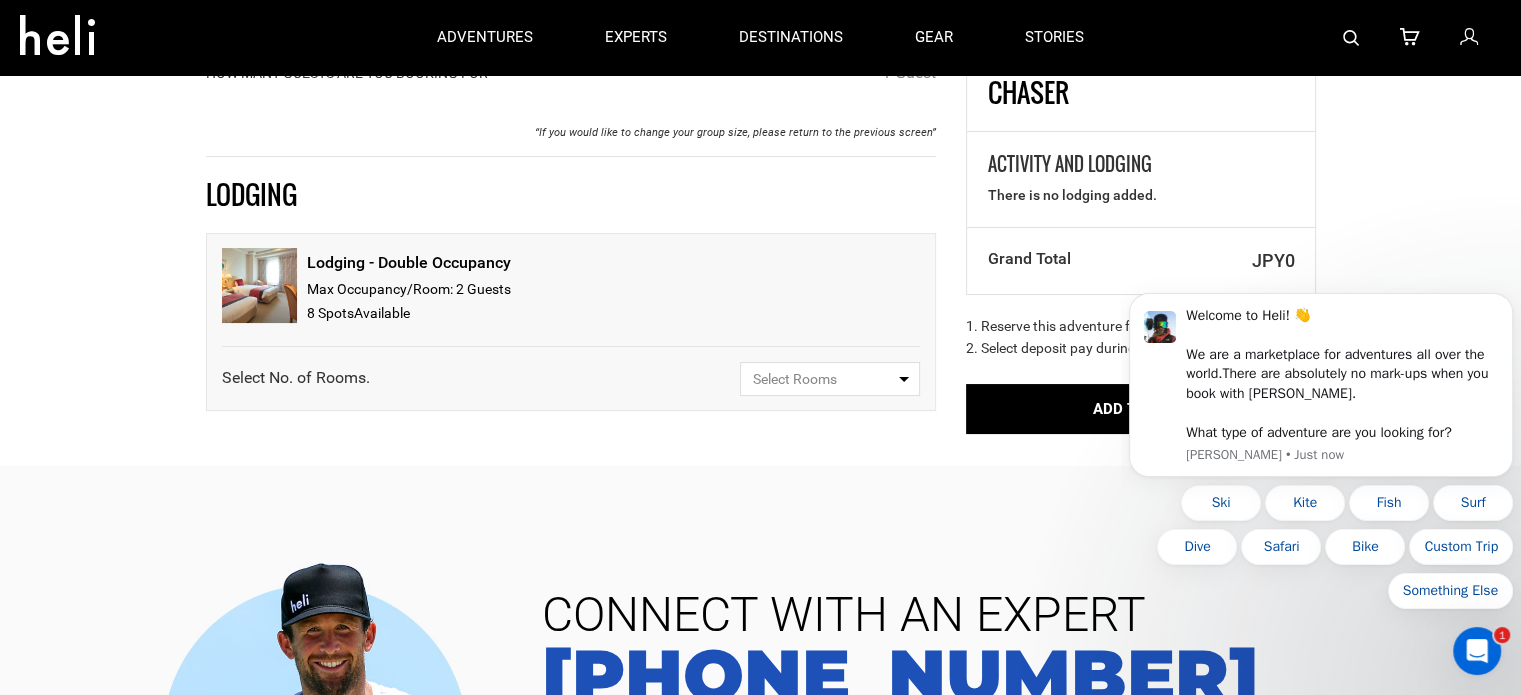 scroll, scrollTop: 300, scrollLeft: 0, axis: vertical 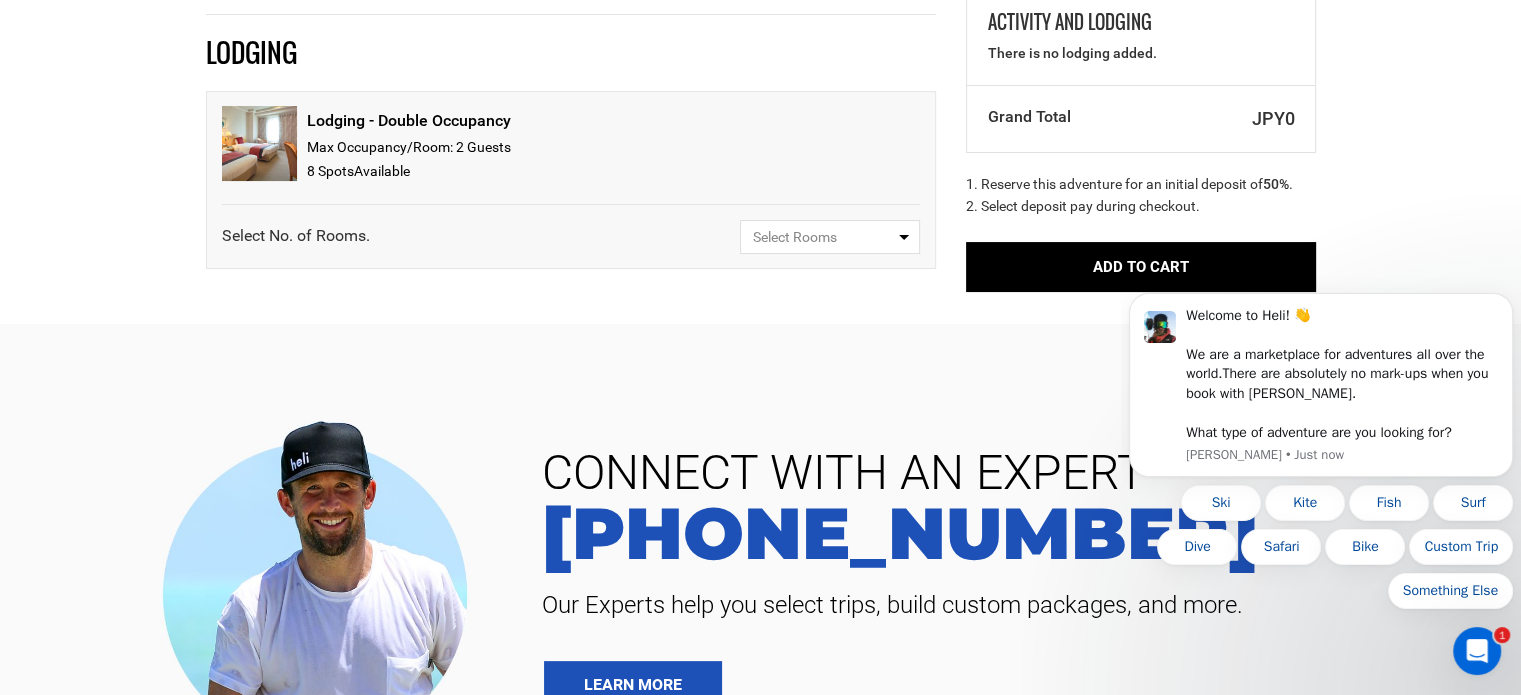 click on "Select Rooms" at bounding box center [830, 237] 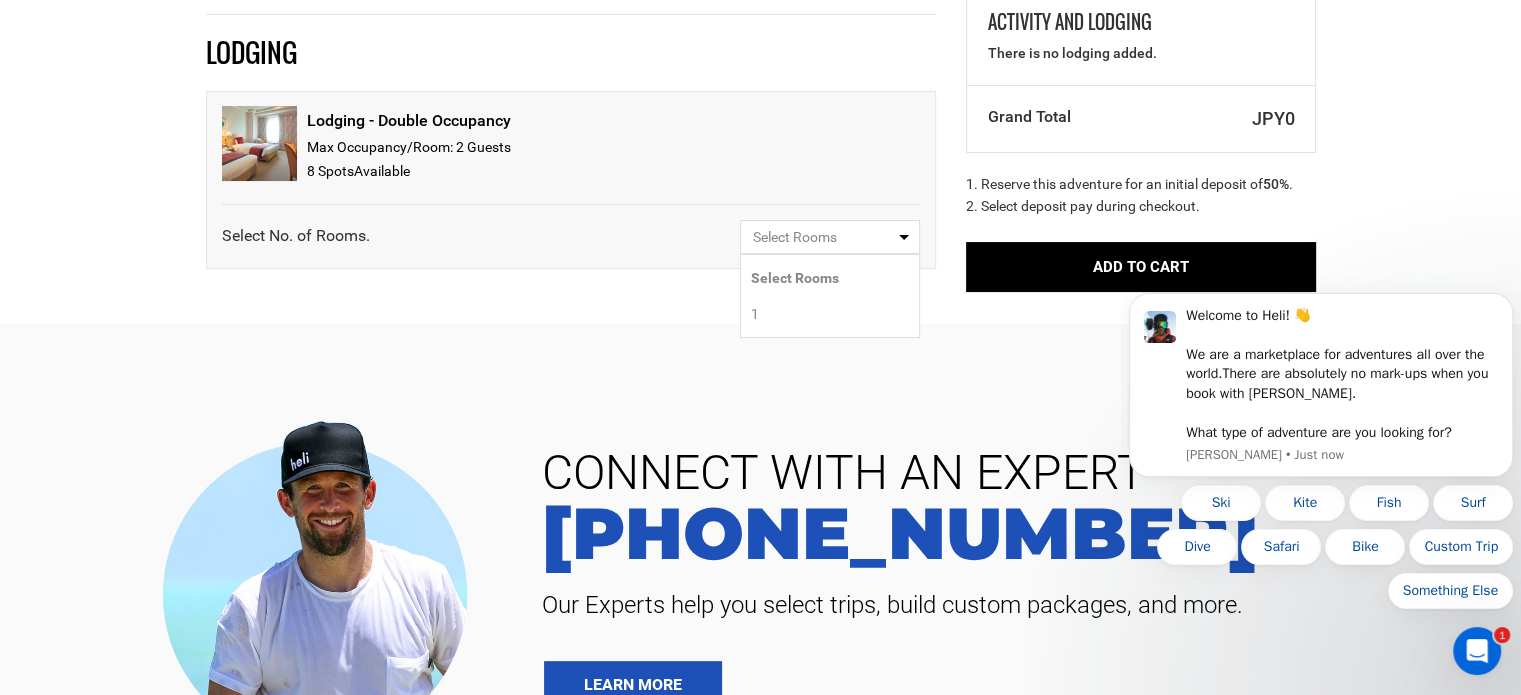 click on "1" at bounding box center [830, 314] 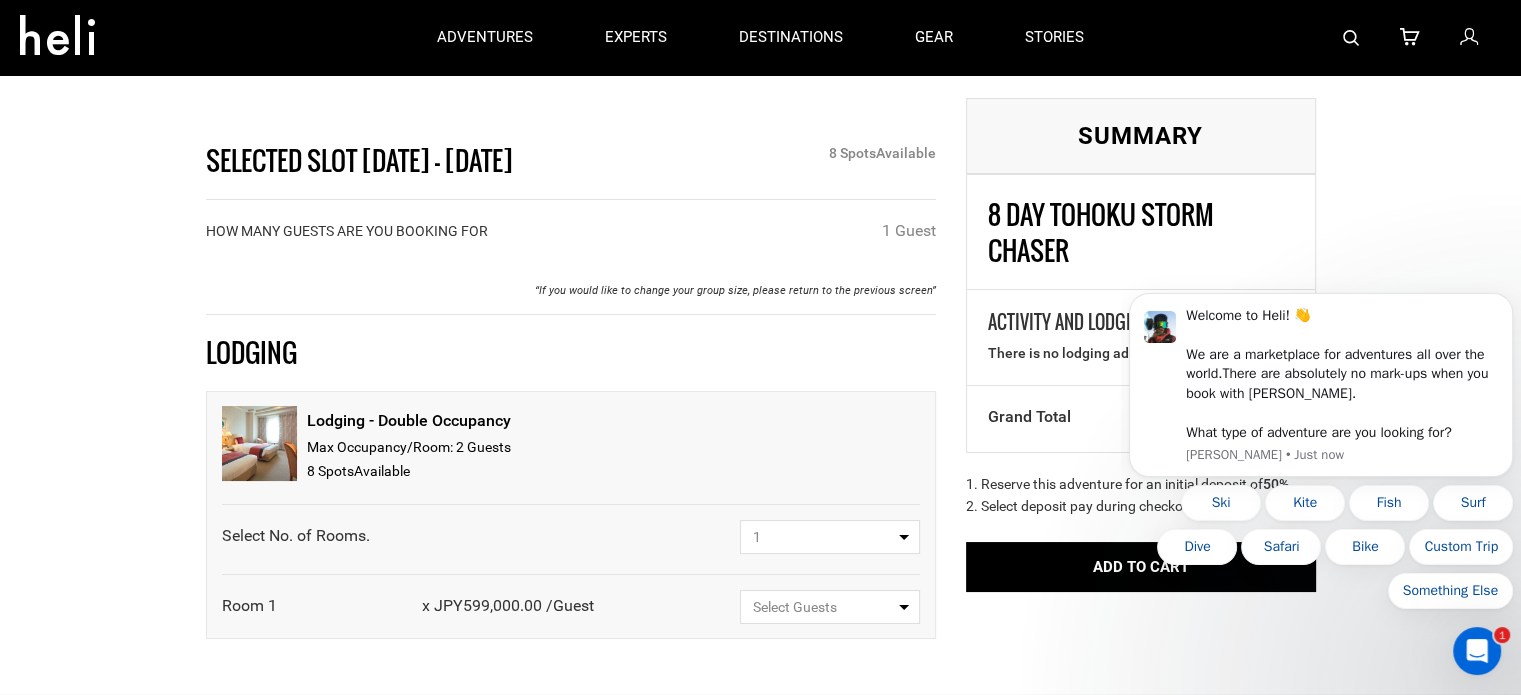 click on "Select Guests" at bounding box center [830, 607] 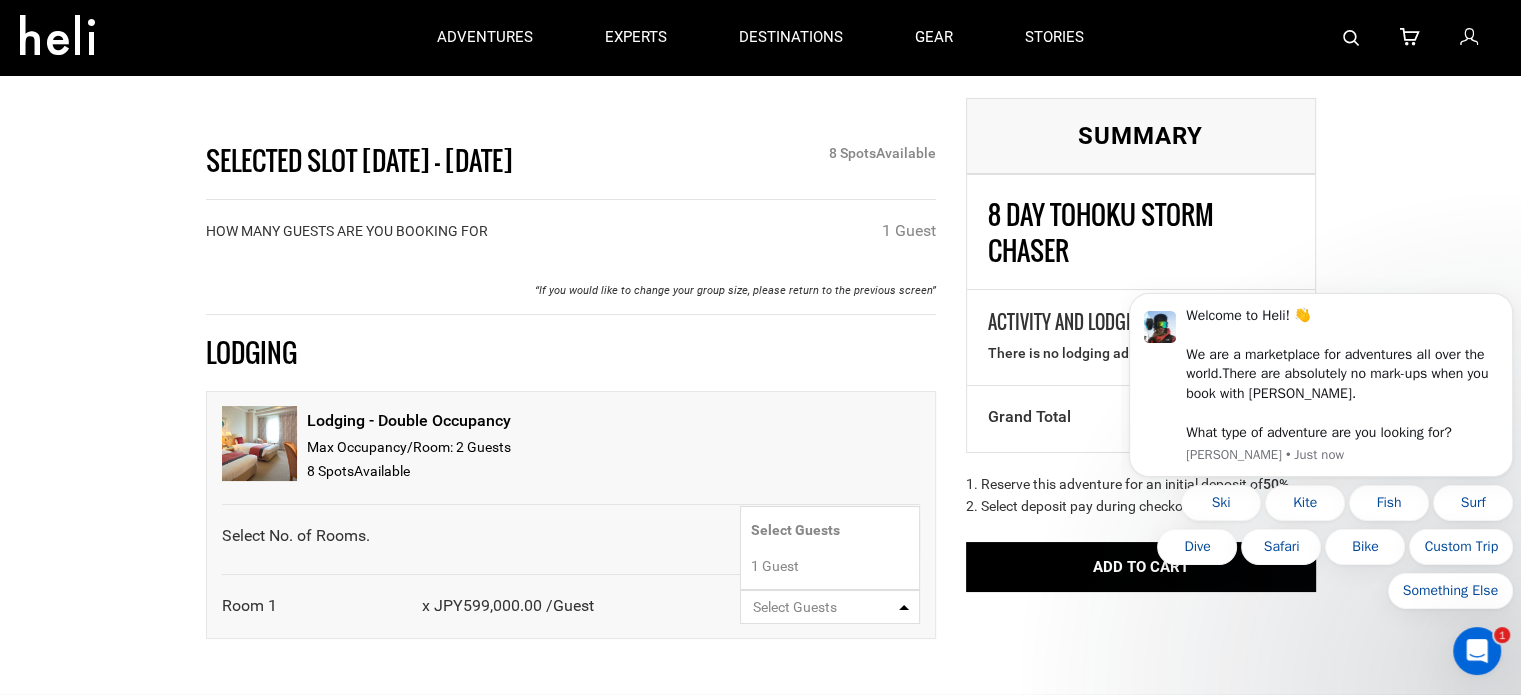 click on "1 Guest" at bounding box center (830, 566) 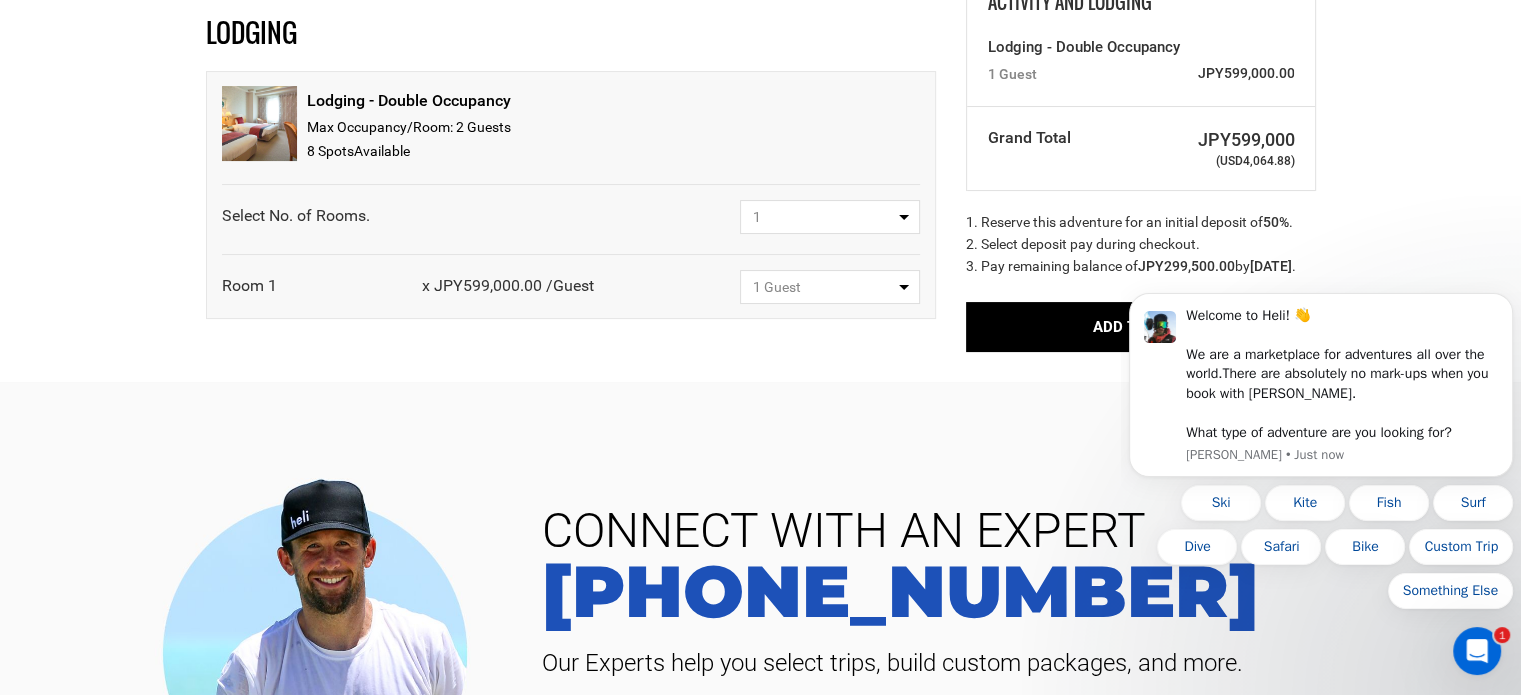 scroll, scrollTop: 400, scrollLeft: 0, axis: vertical 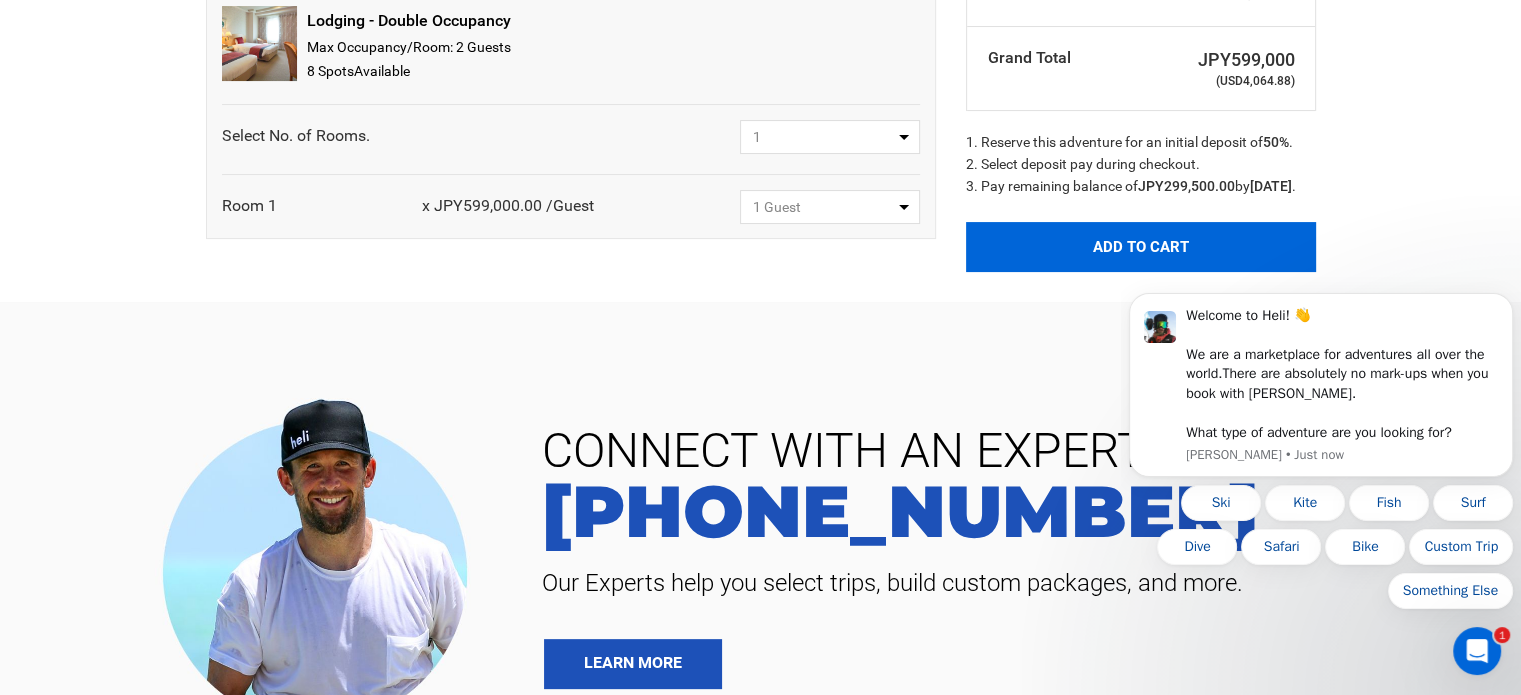 click on "Add to Cart" at bounding box center (1141, 247) 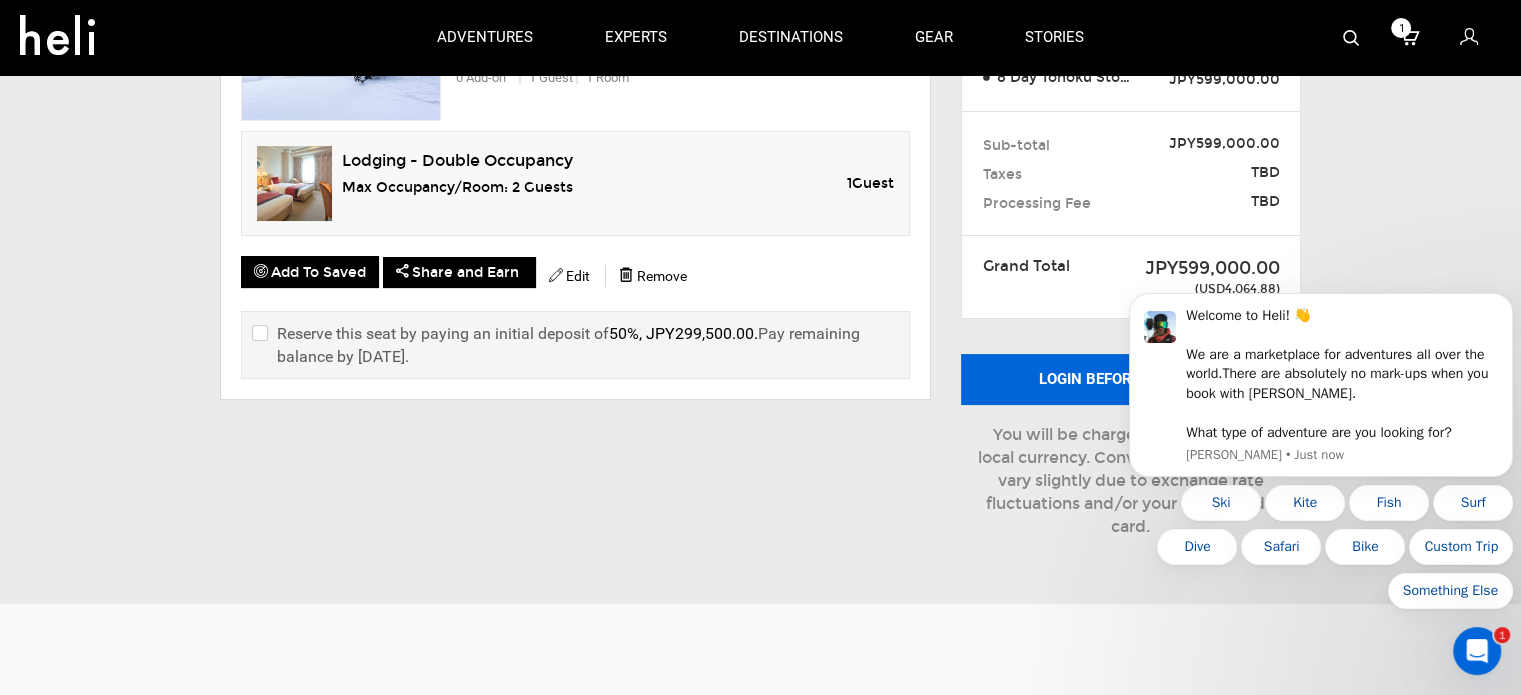 scroll, scrollTop: 400, scrollLeft: 0, axis: vertical 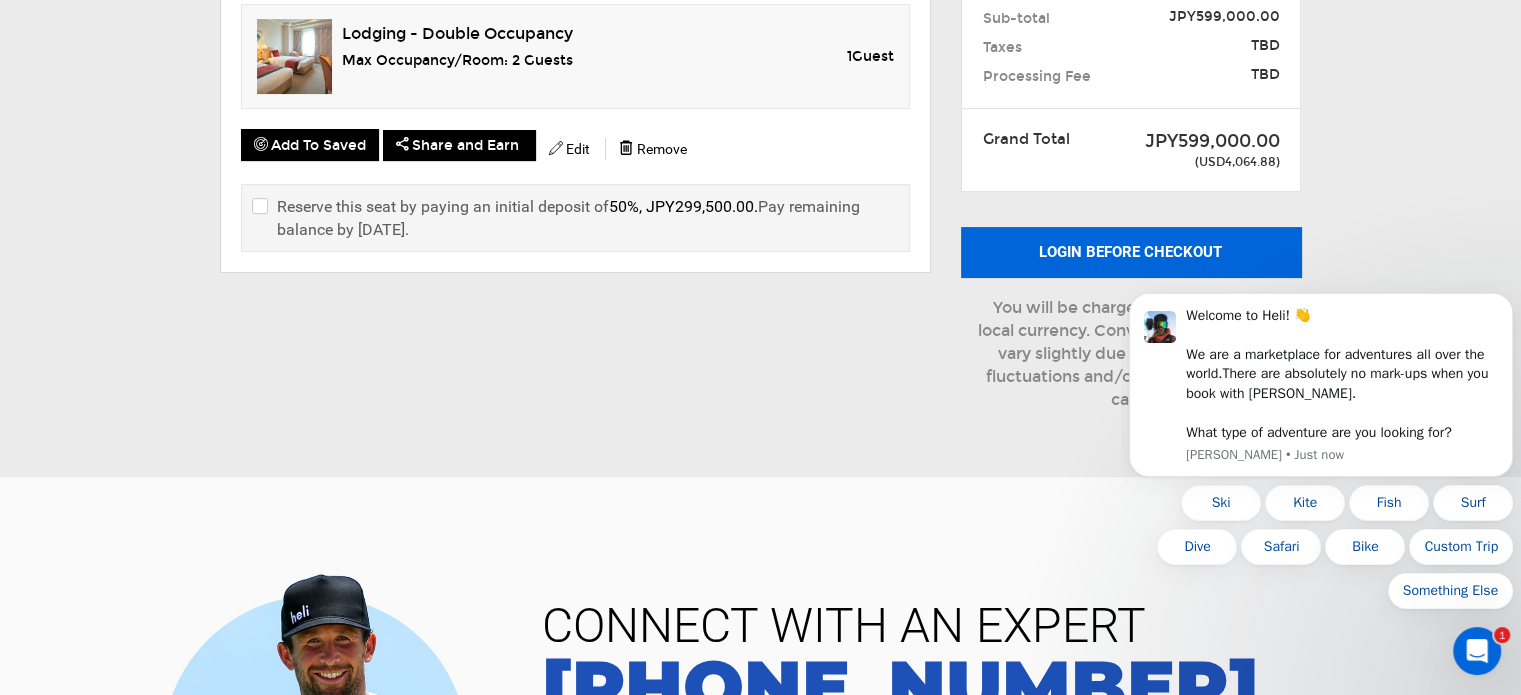 click on "Login before checkout" at bounding box center [1131, 252] 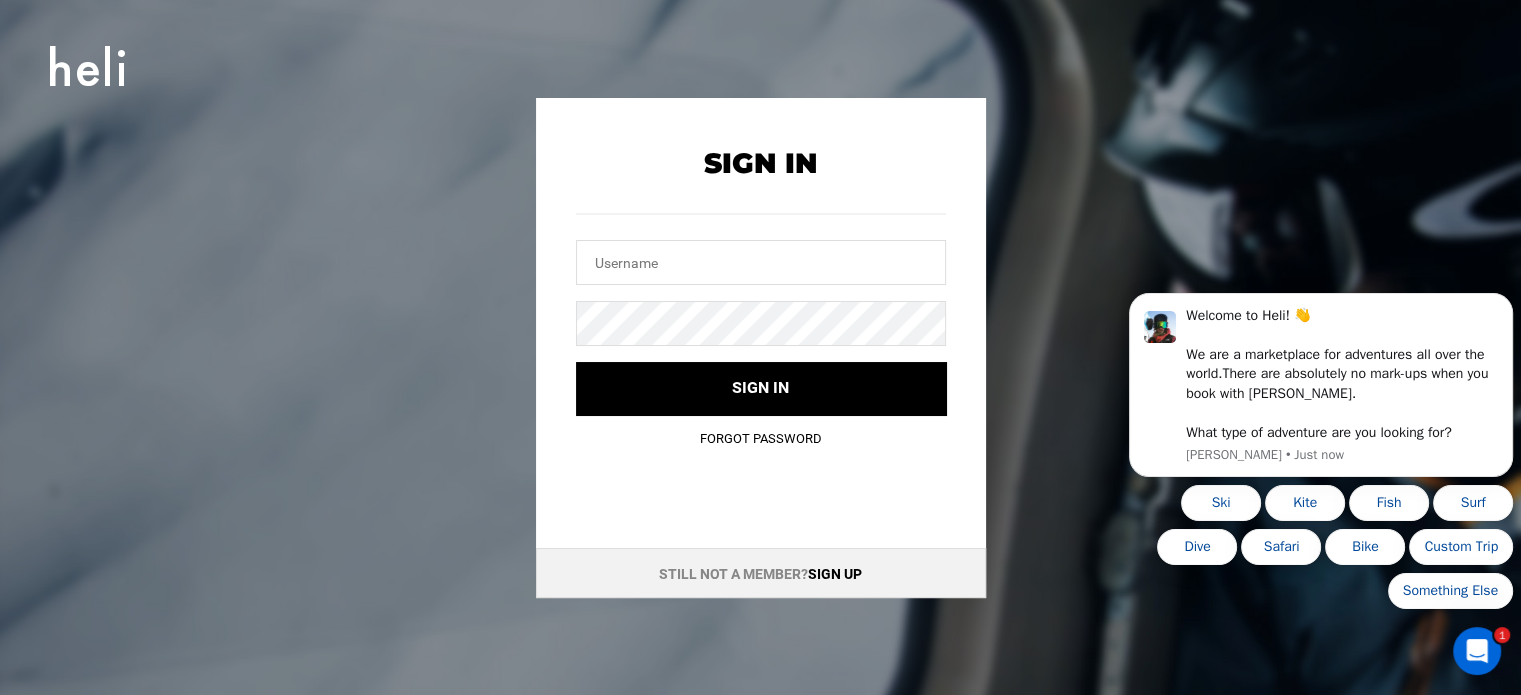 scroll, scrollTop: 0, scrollLeft: 0, axis: both 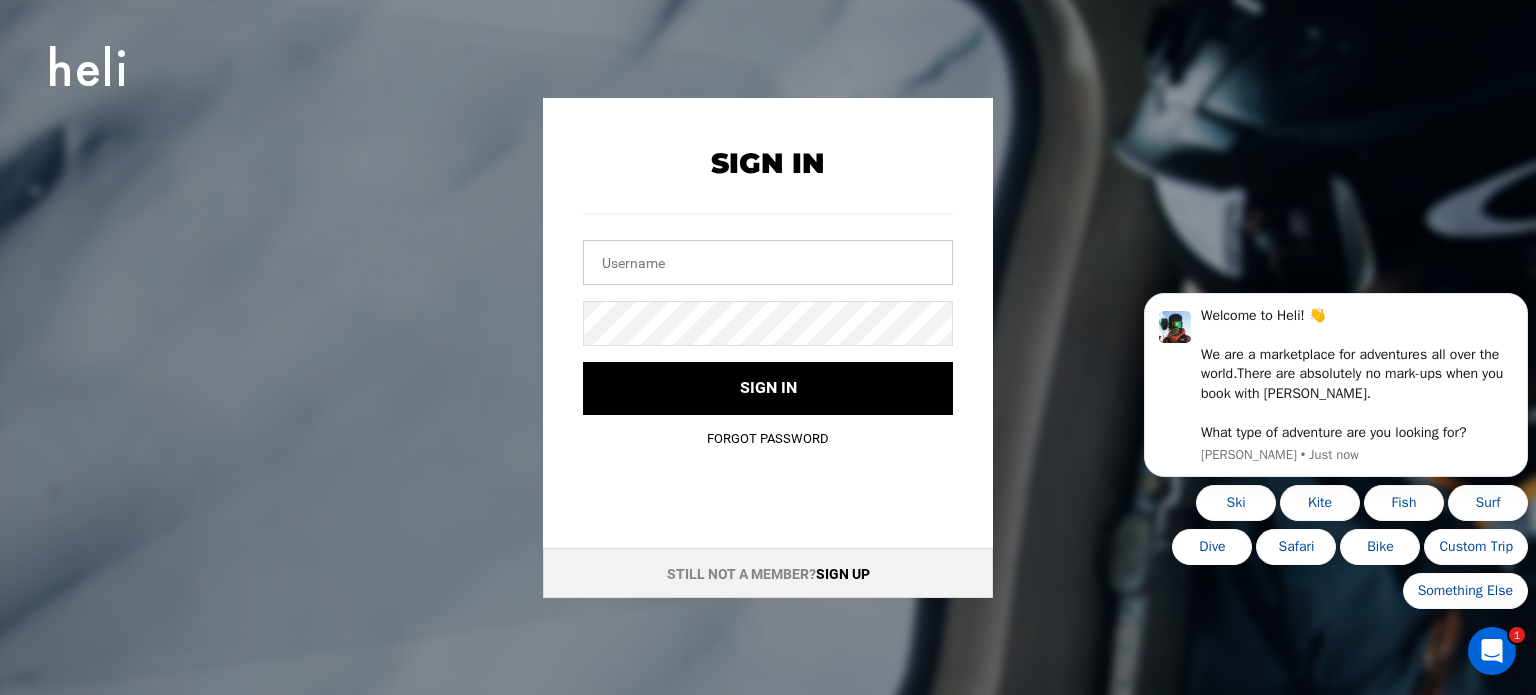 type on "[EMAIL_ADDRESS][DOMAIN_NAME]" 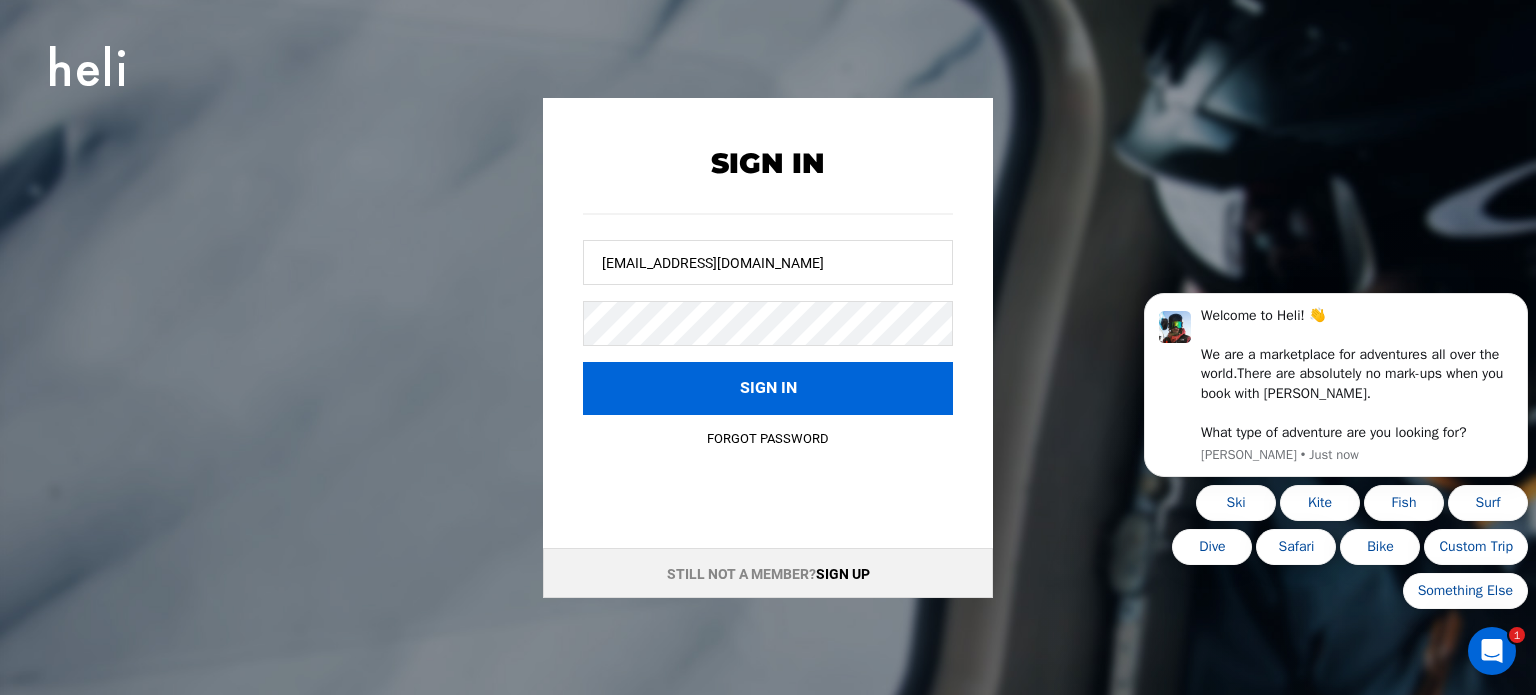 click on "Sign in" at bounding box center [768, 388] 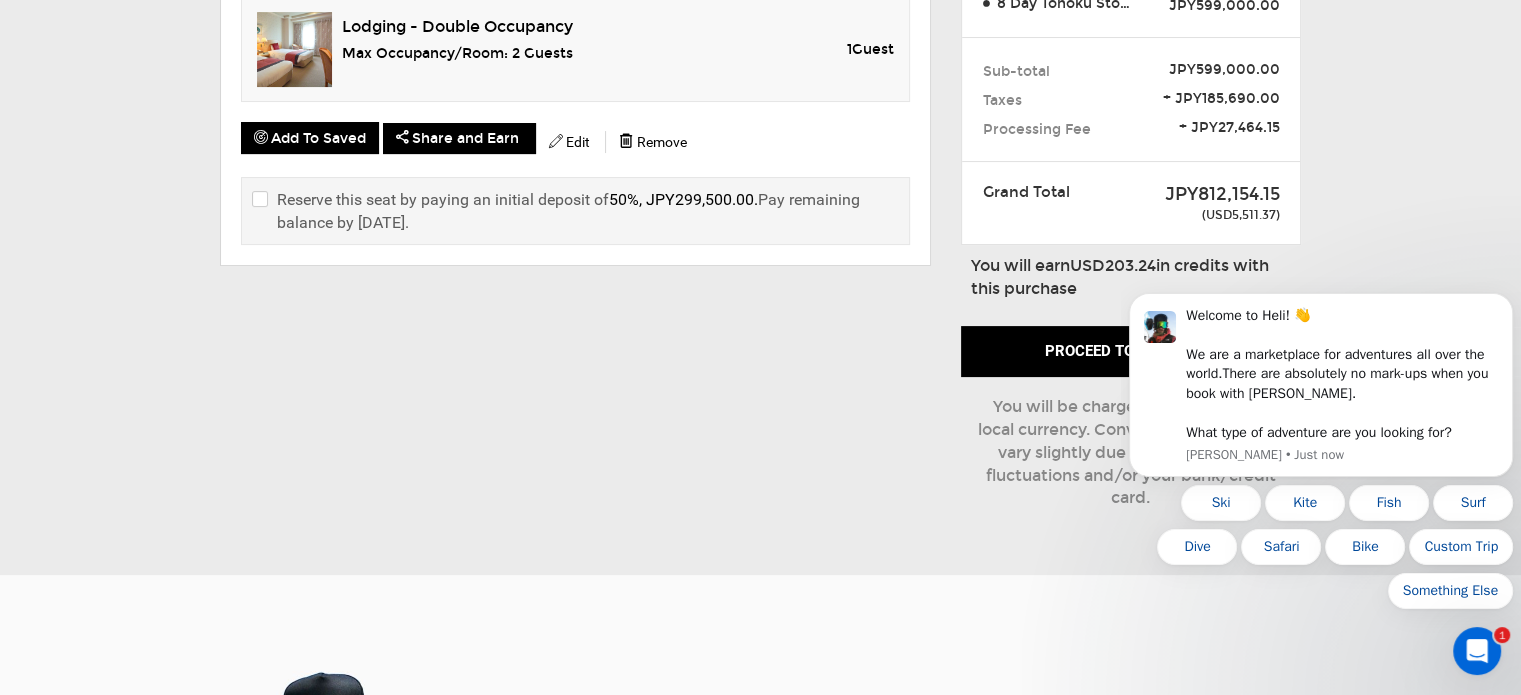 scroll, scrollTop: 500, scrollLeft: 0, axis: vertical 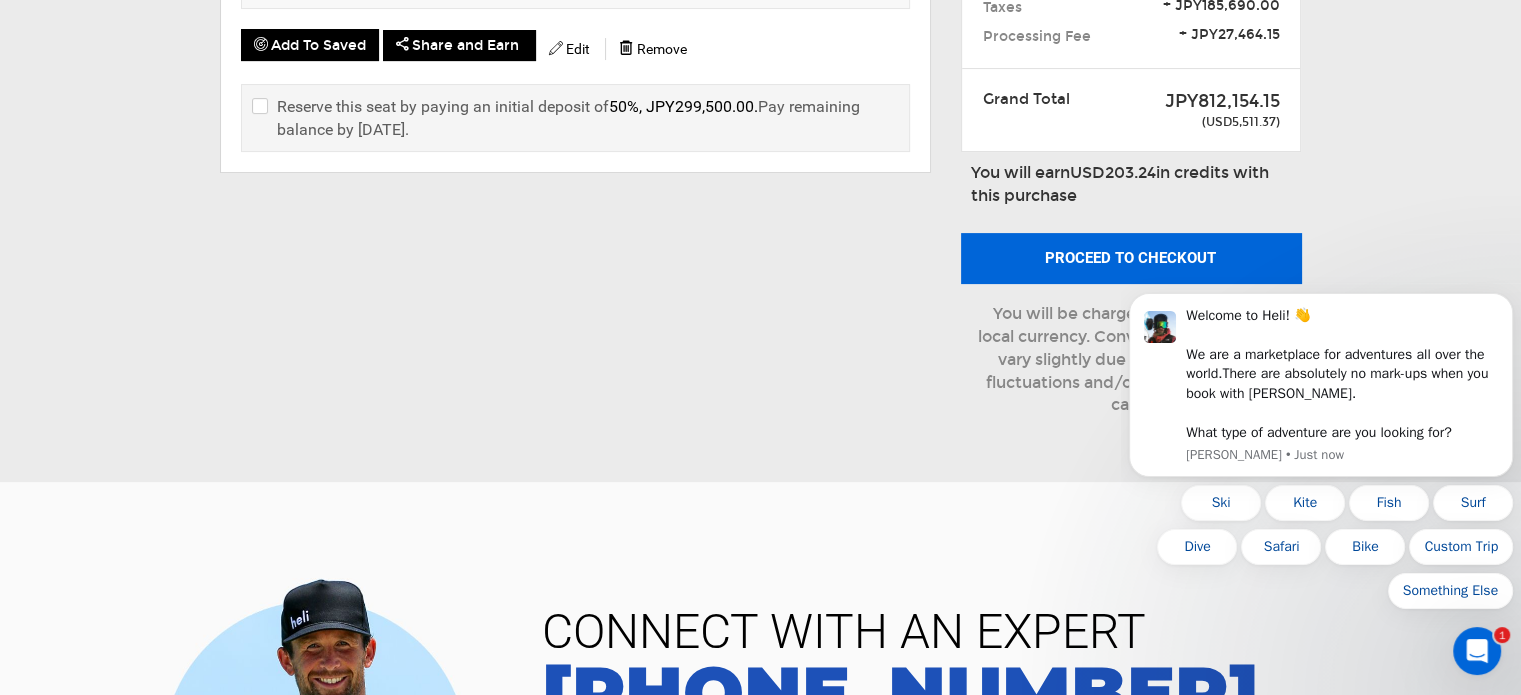 click on "Proceed to checkout" at bounding box center [1131, 258] 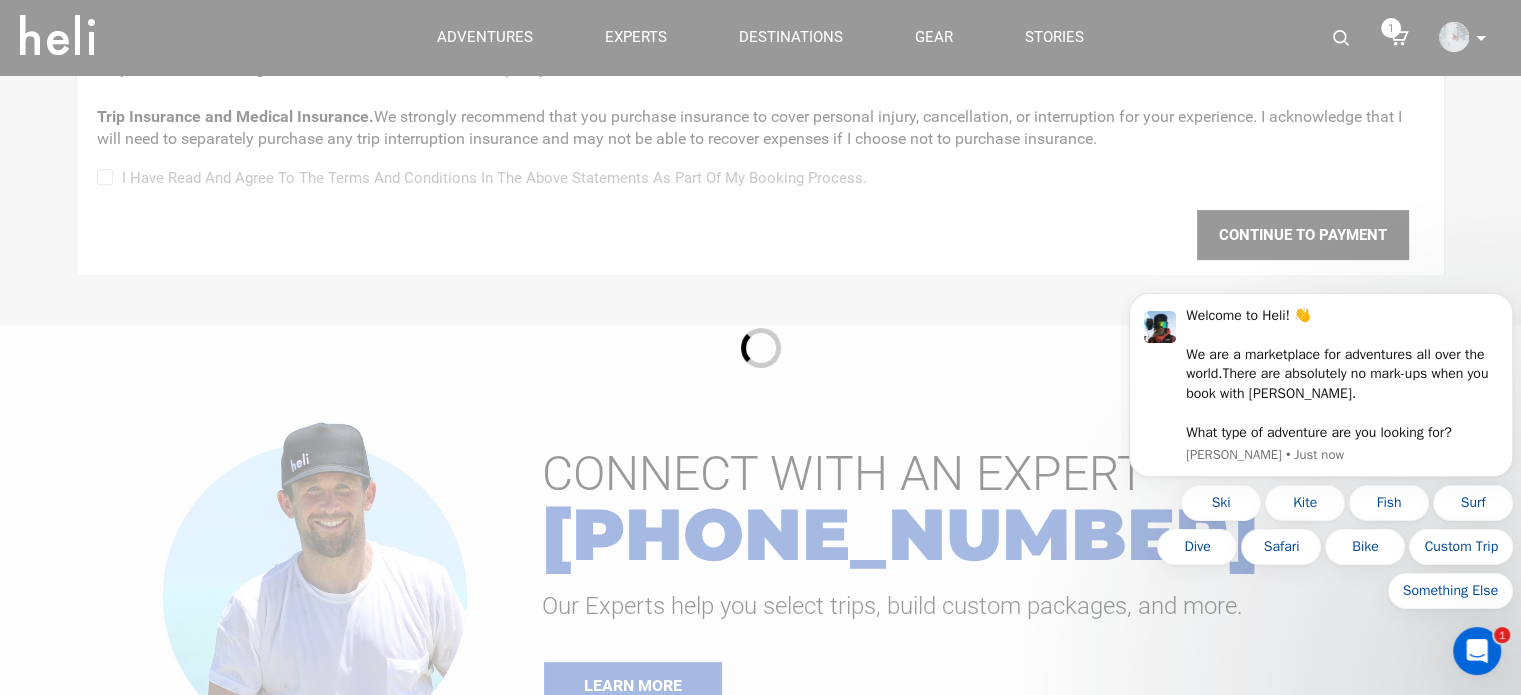 scroll, scrollTop: 0, scrollLeft: 0, axis: both 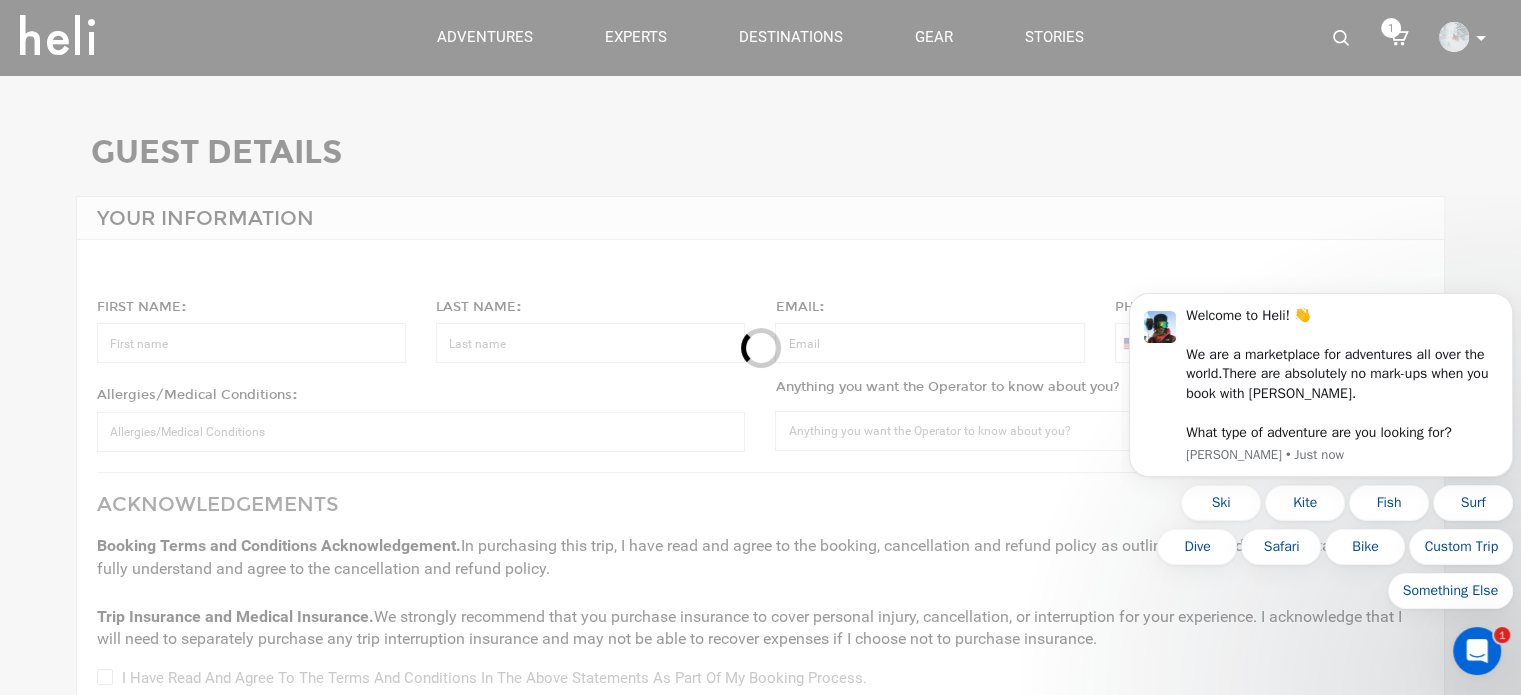 type on "[PERSON_NAME]" 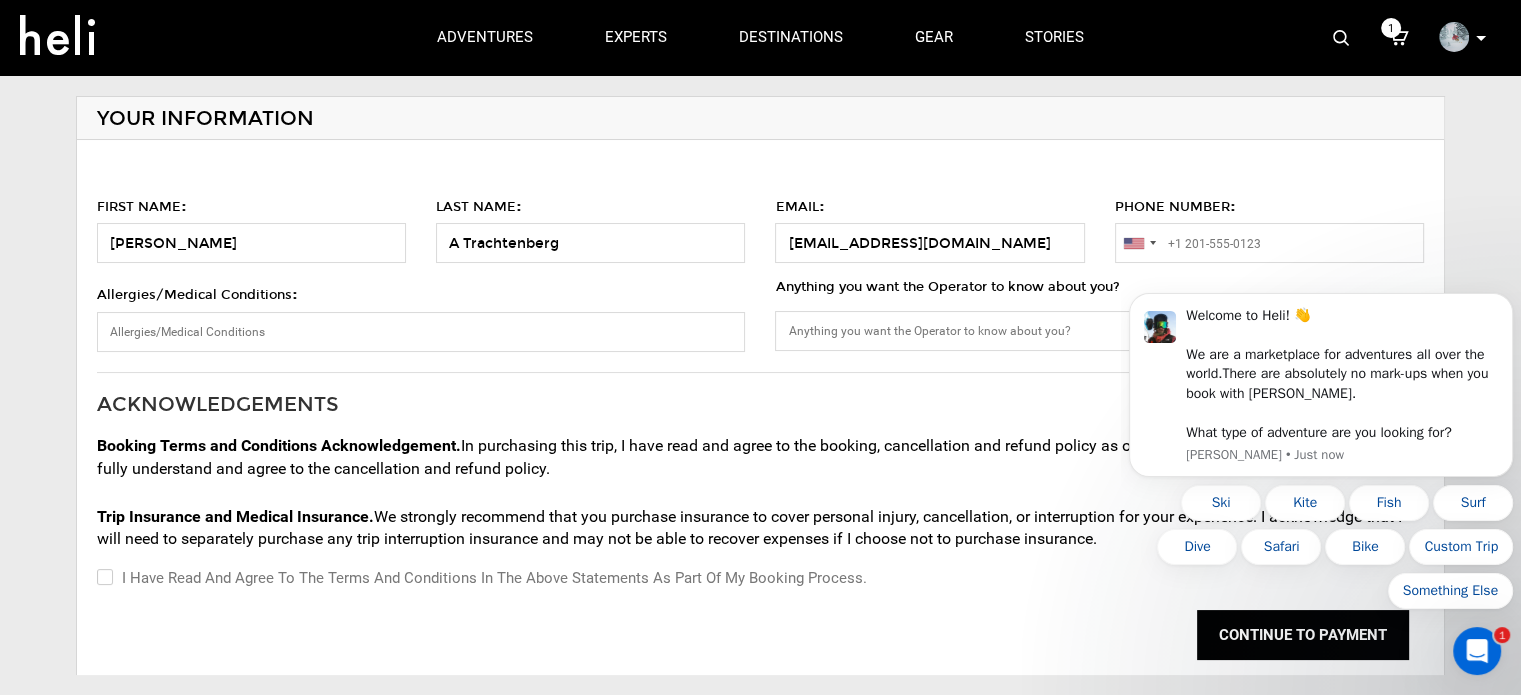 scroll, scrollTop: 100, scrollLeft: 0, axis: vertical 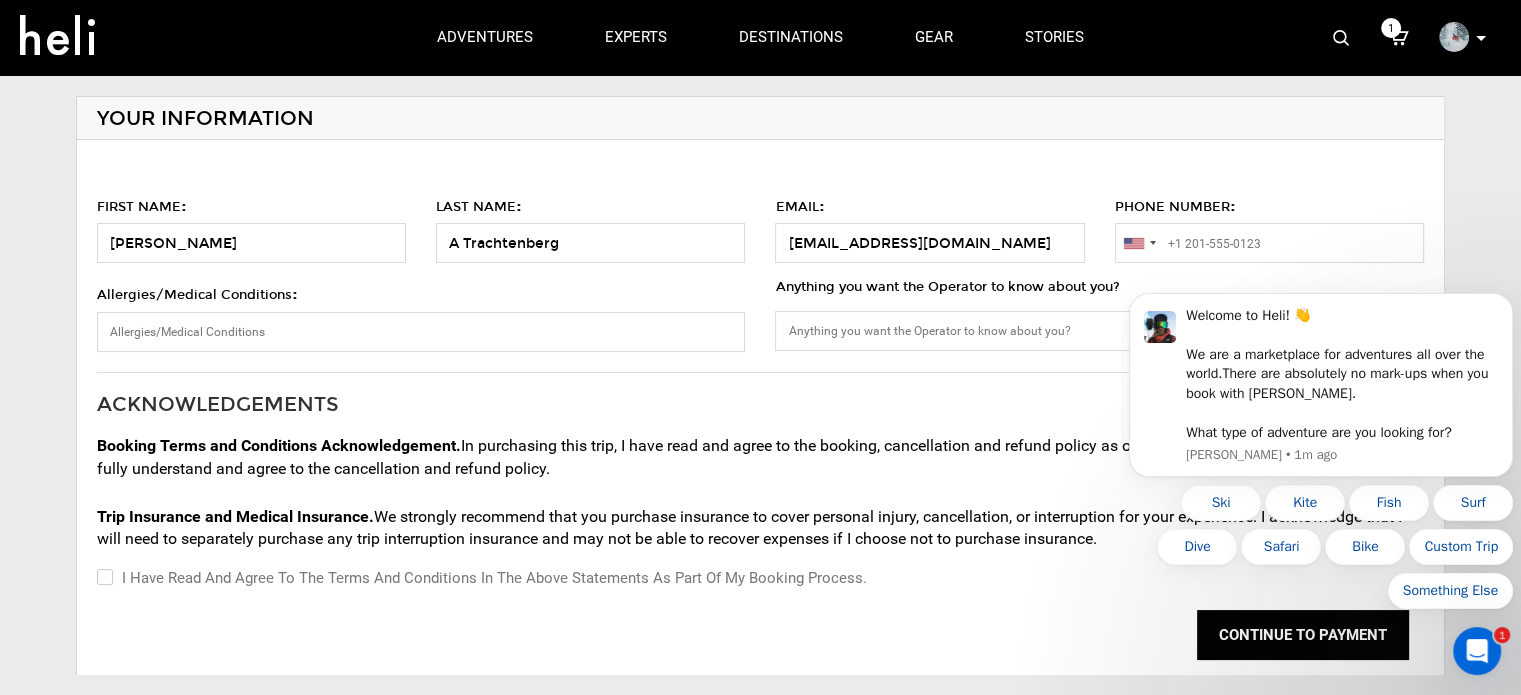 click on "Welcome to Heli! 👋 We are a marketplace for adventures all over the world.  There are absolutely no mark-ups when you book with [PERSON_NAME]. What type of adventure are you looking for? [PERSON_NAME] • 1m ago Ski Kite Fish Surf Dive Safari Bike Custom Trip Something Else" at bounding box center (1321, 391) 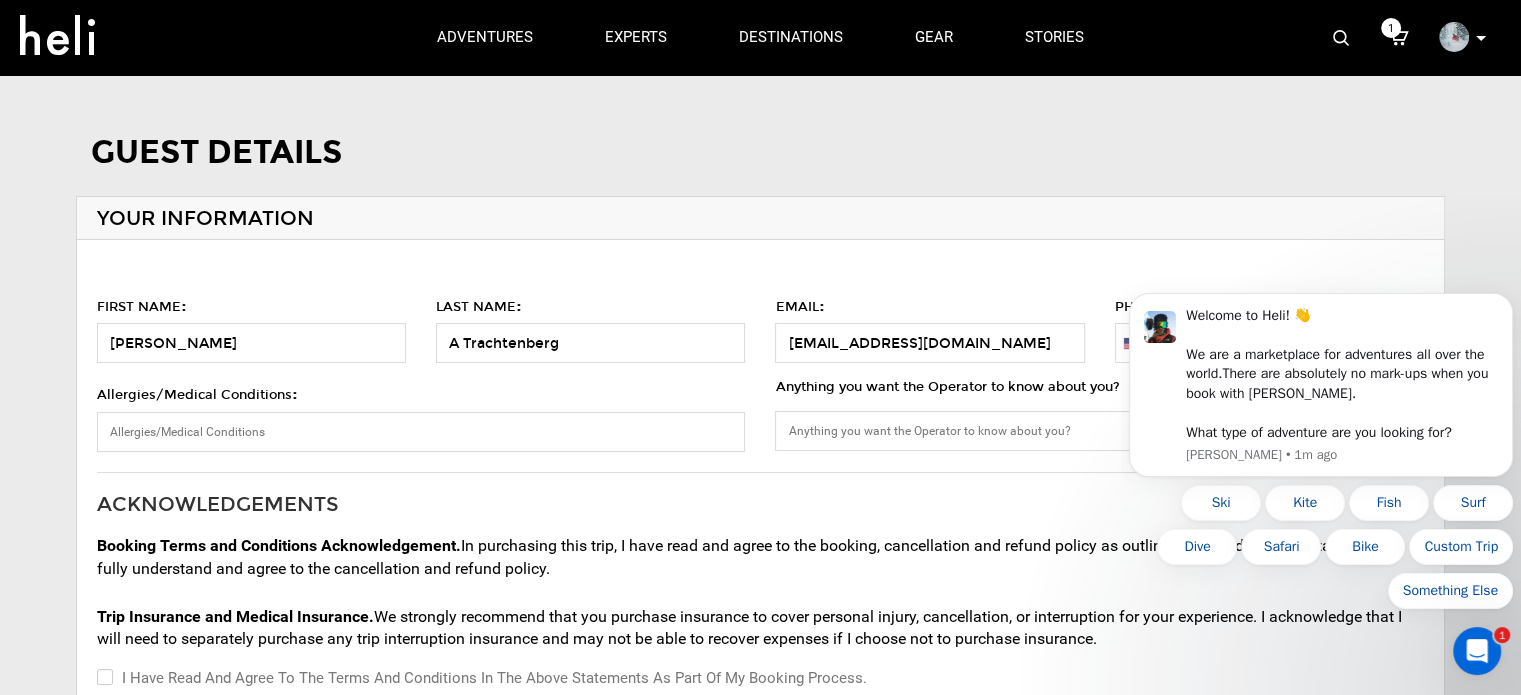 scroll, scrollTop: 200, scrollLeft: 0, axis: vertical 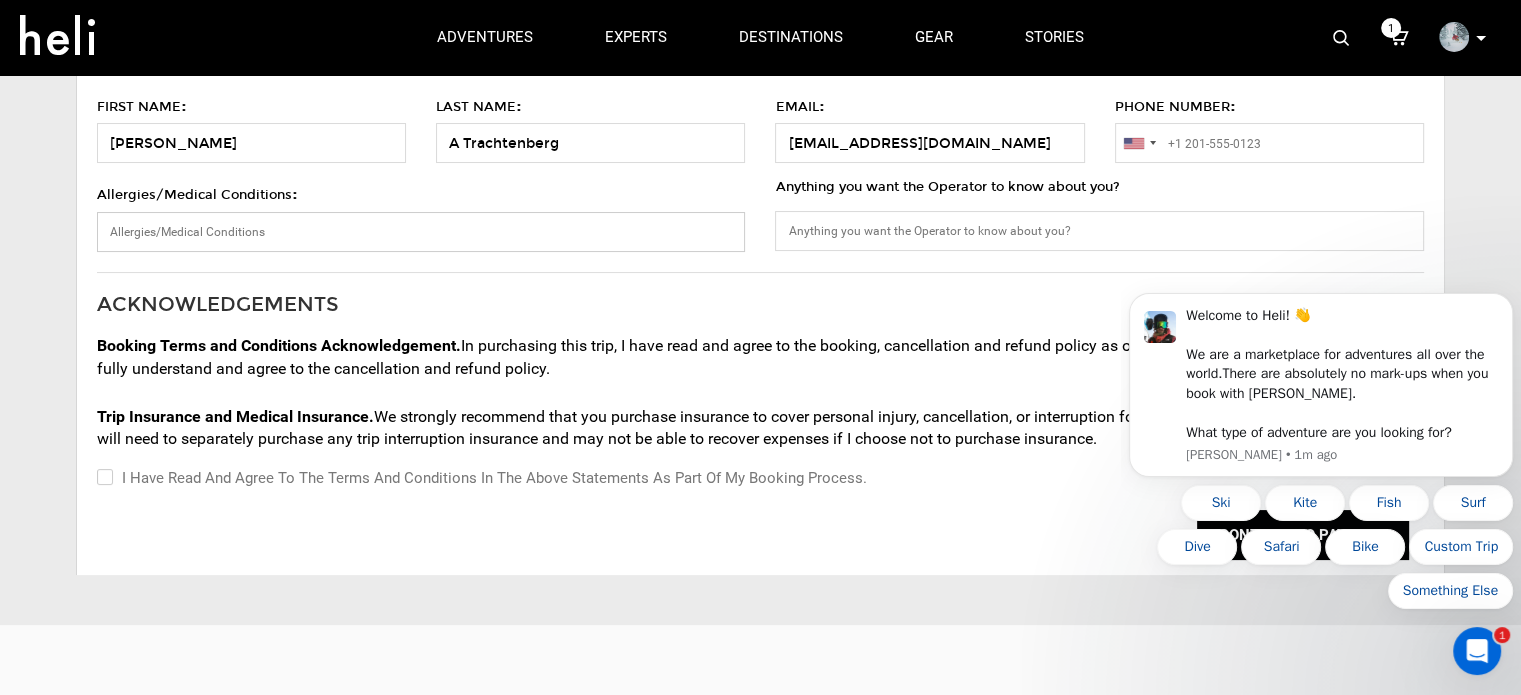 click on "Allergies/Medical Conditions :" at bounding box center [421, 232] 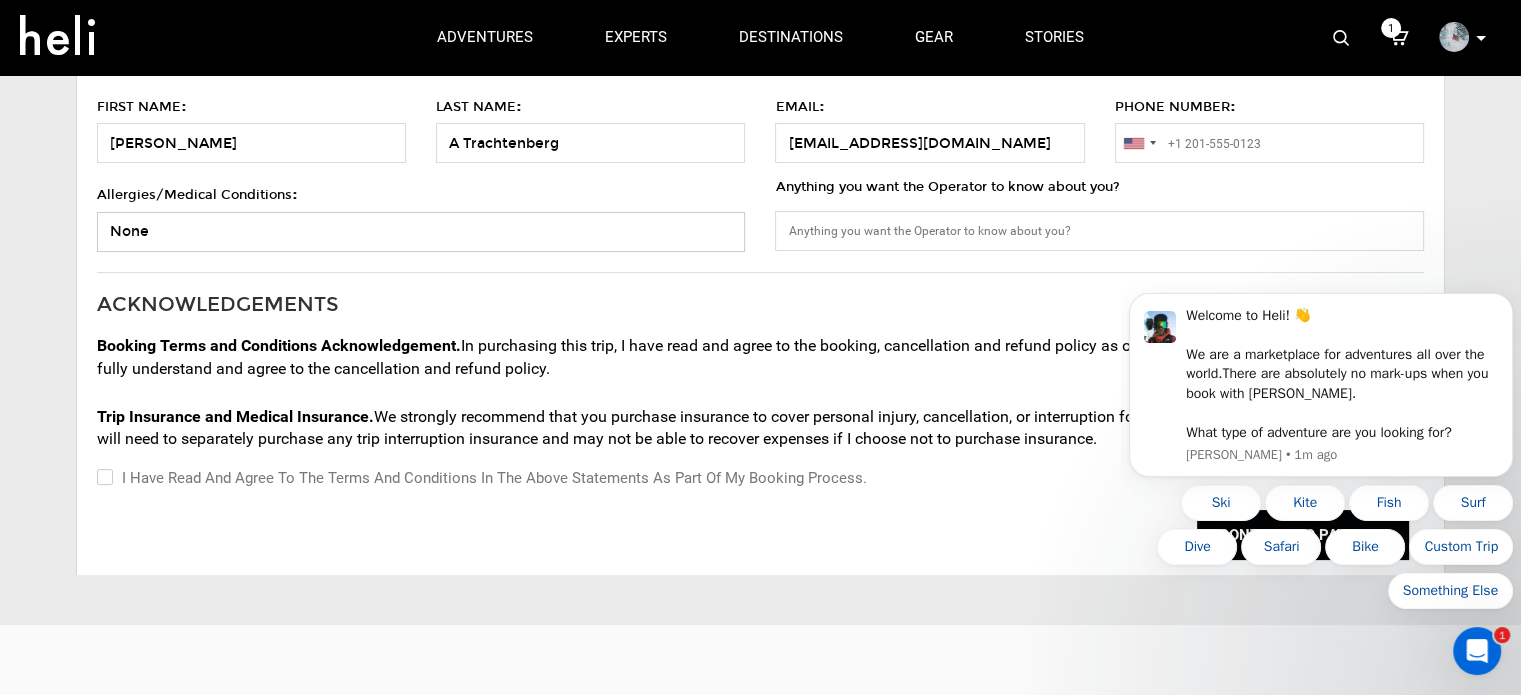 type on "None" 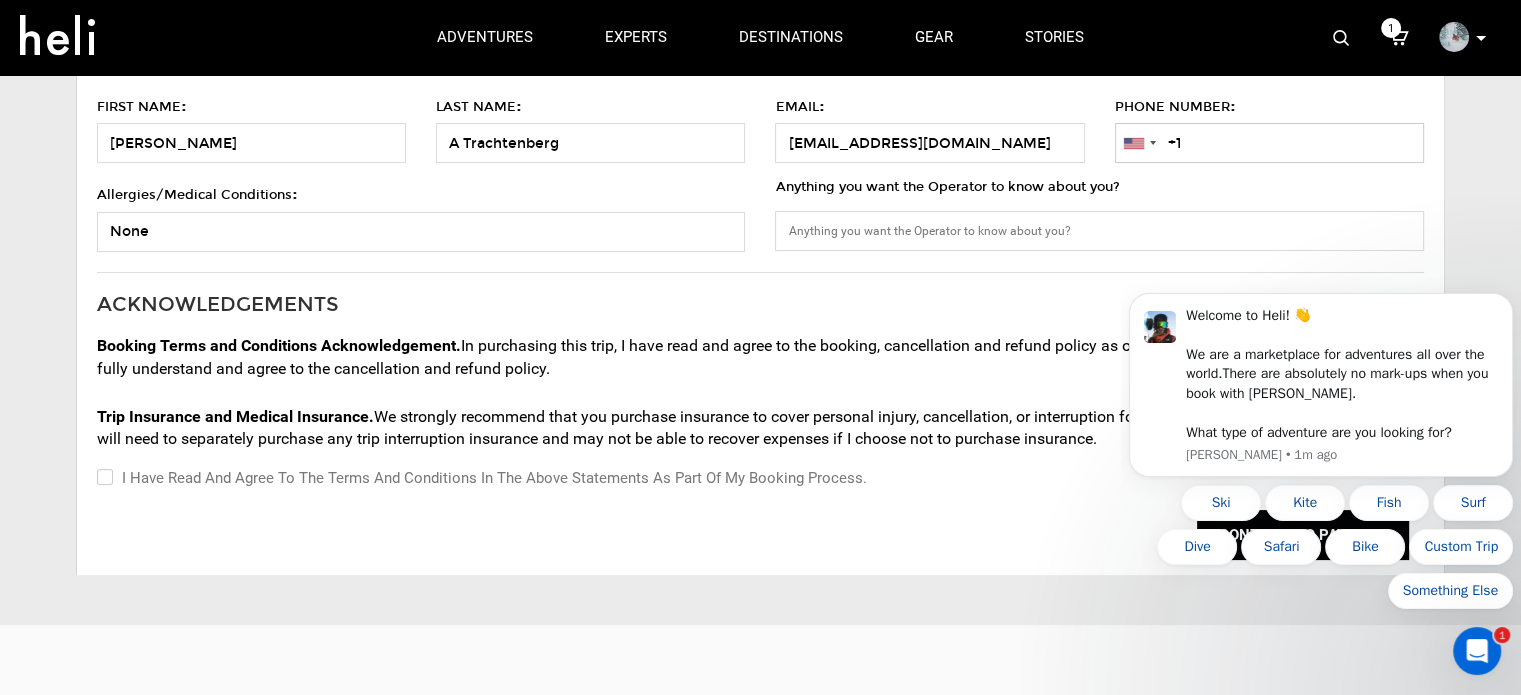 click on "+1" at bounding box center [1269, 143] 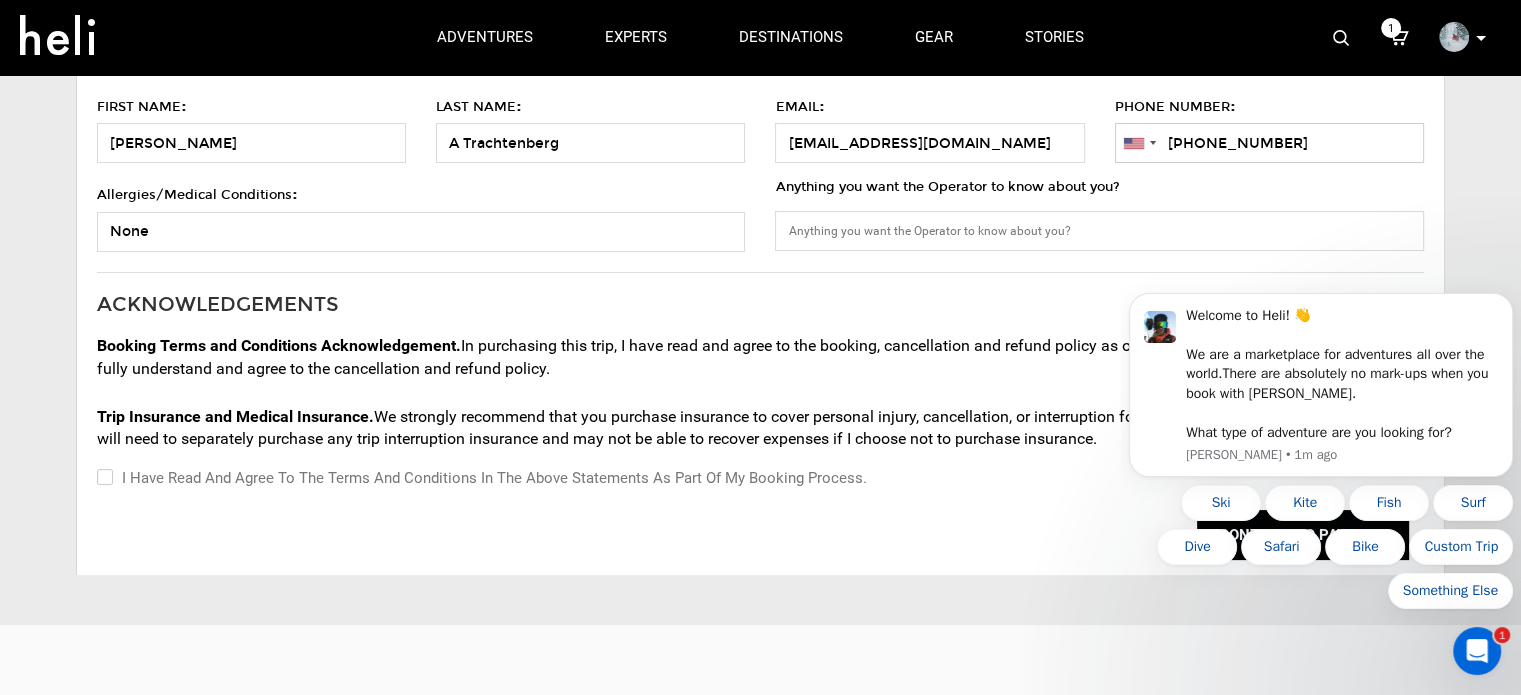 type on "[PHONE_NUMBER]" 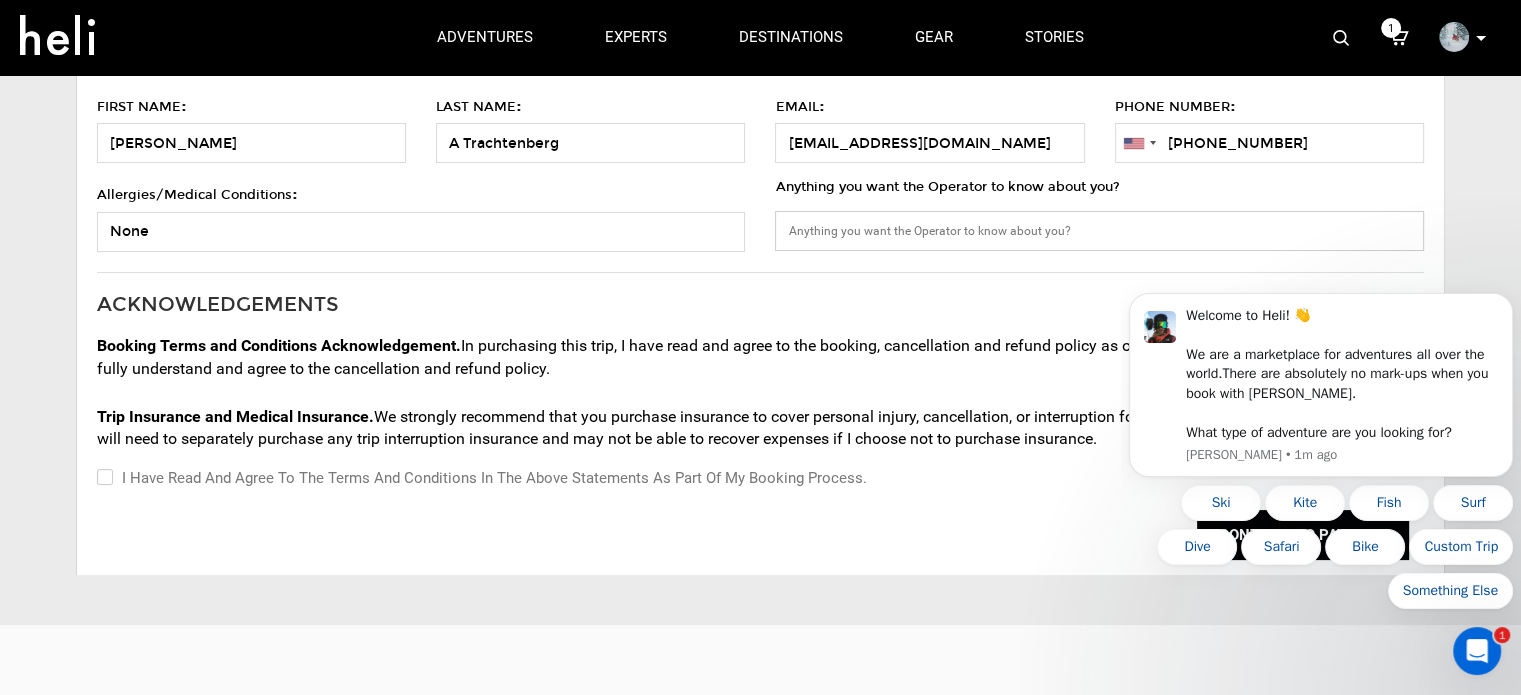 click on "Anything you want the Operator to know about you?" at bounding box center [1099, 231] 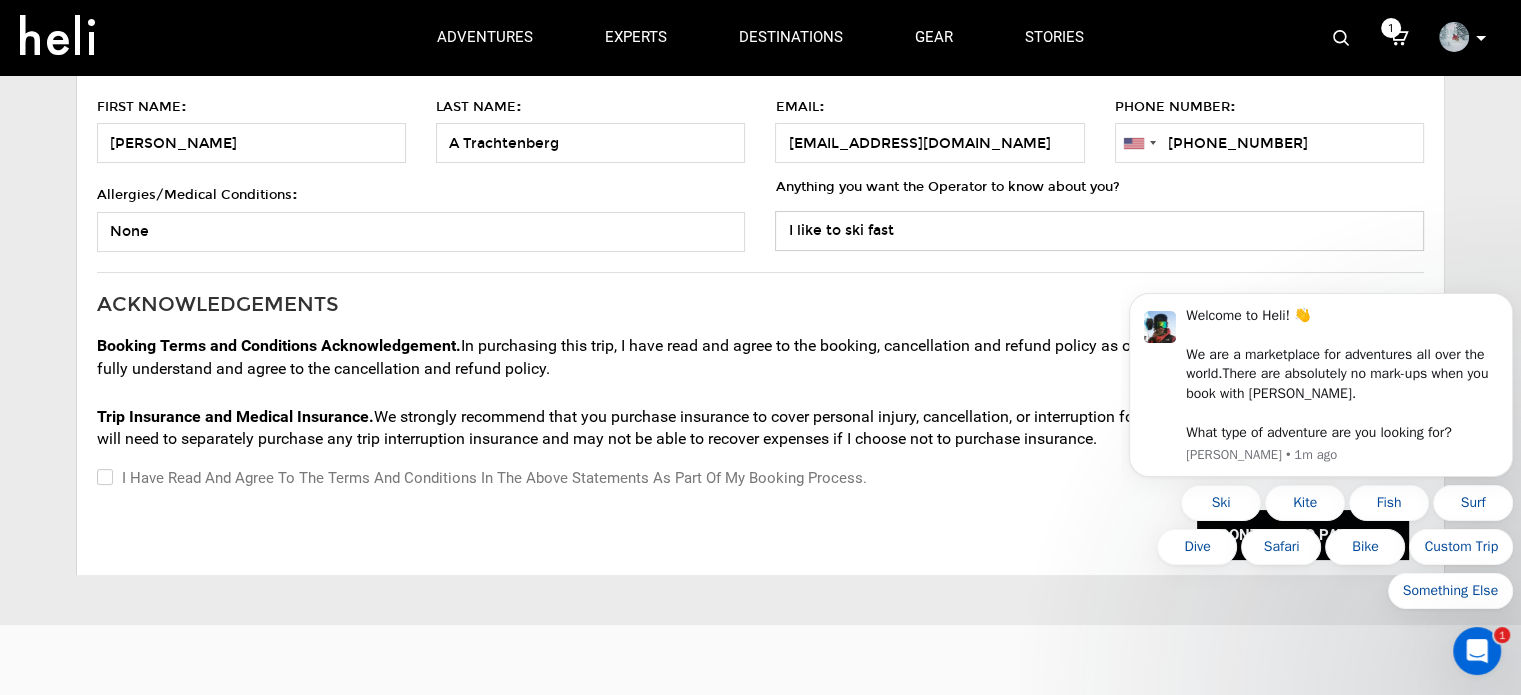 click on "I like to ski fast" at bounding box center (1099, 231) 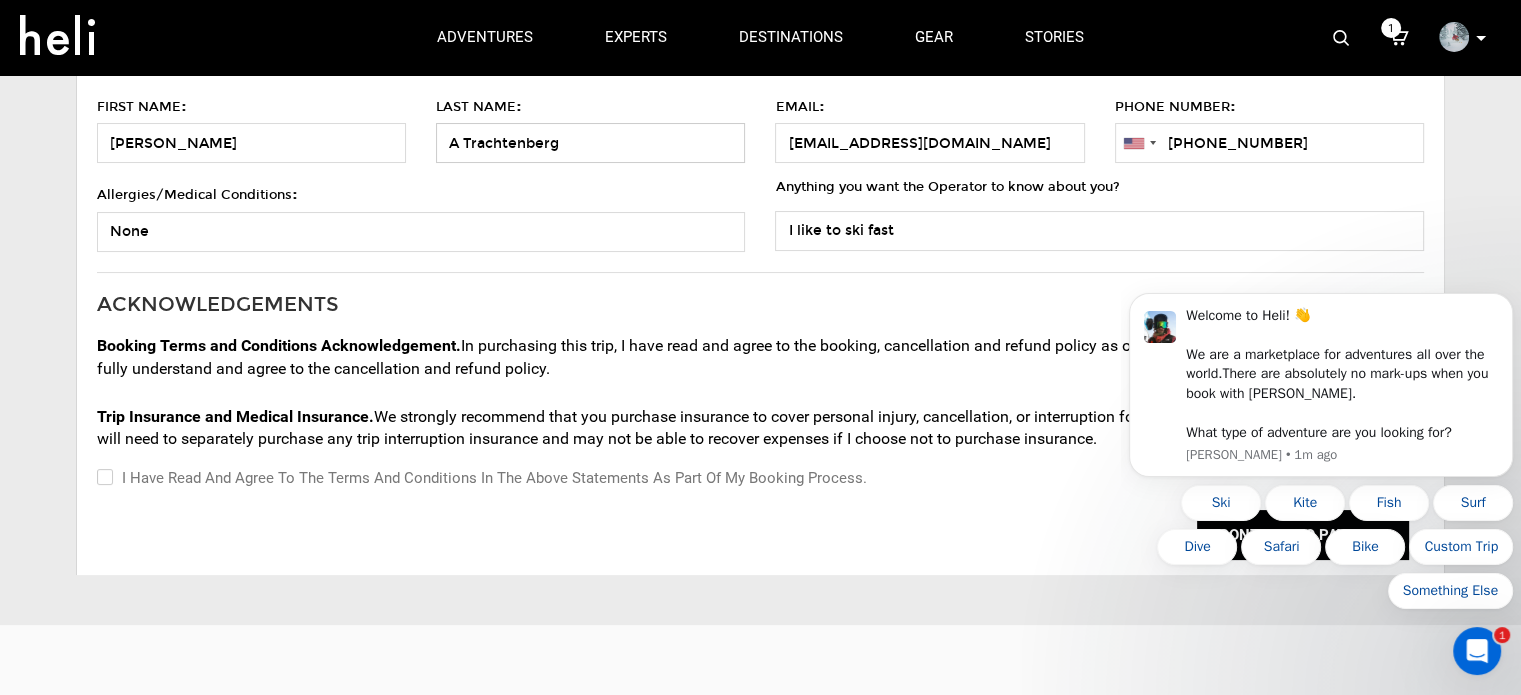 click on "A Trachtenberg" at bounding box center [590, 143] 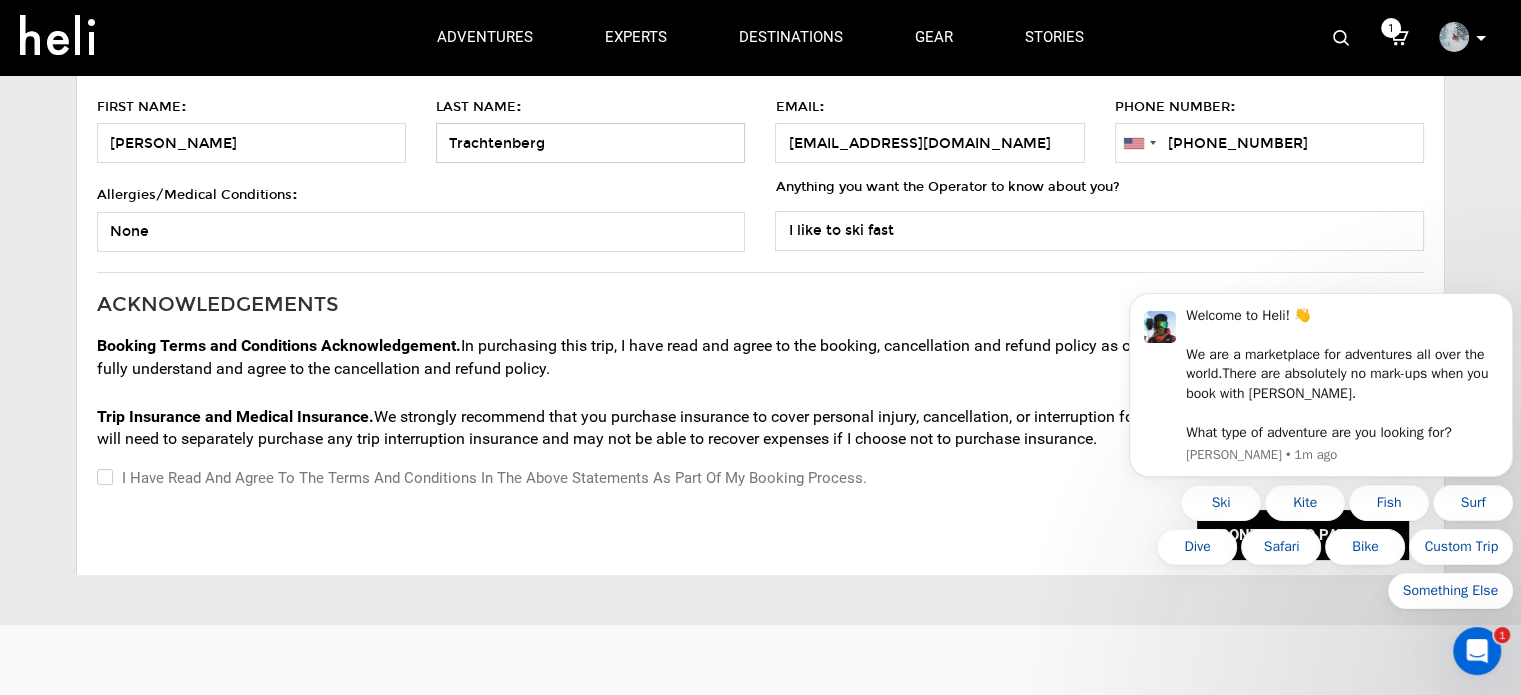 type on "Trachtenberg" 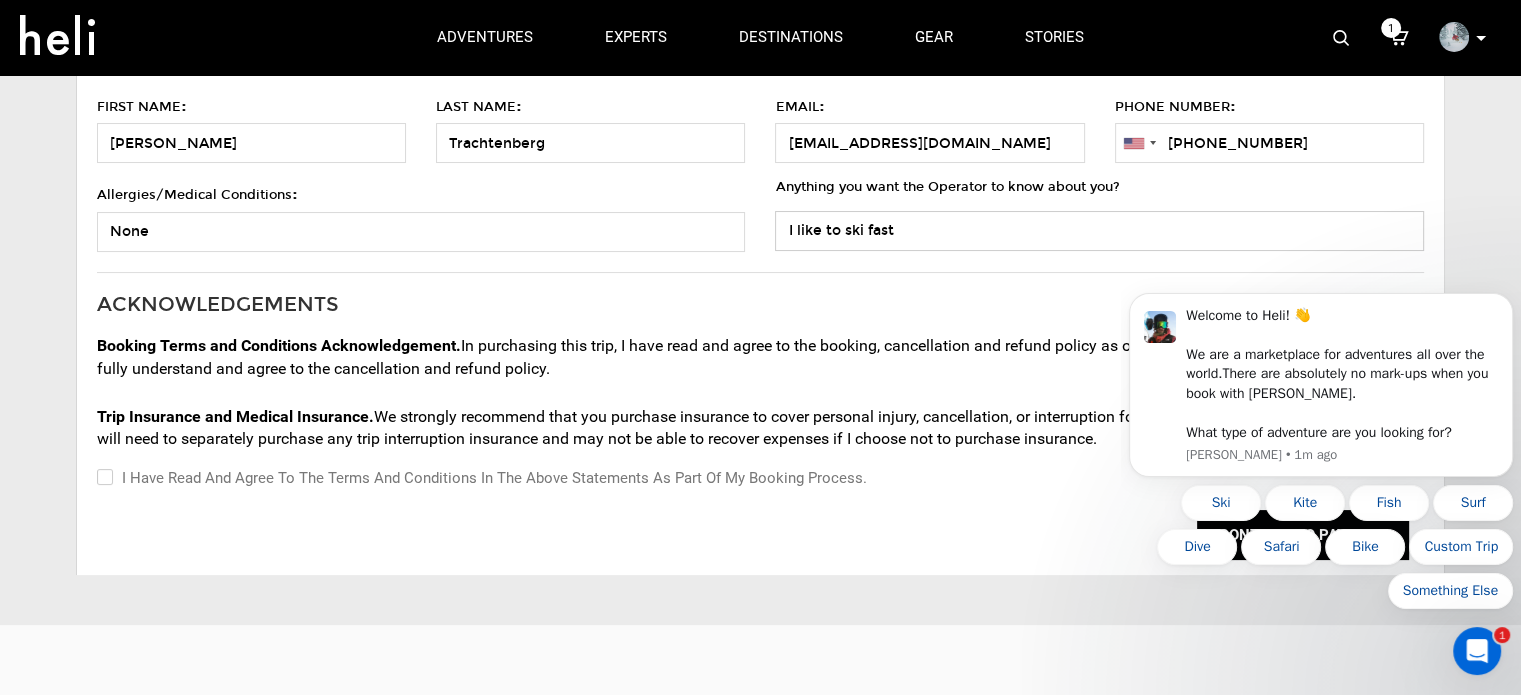 click on "I like to ski fast" at bounding box center (1099, 231) 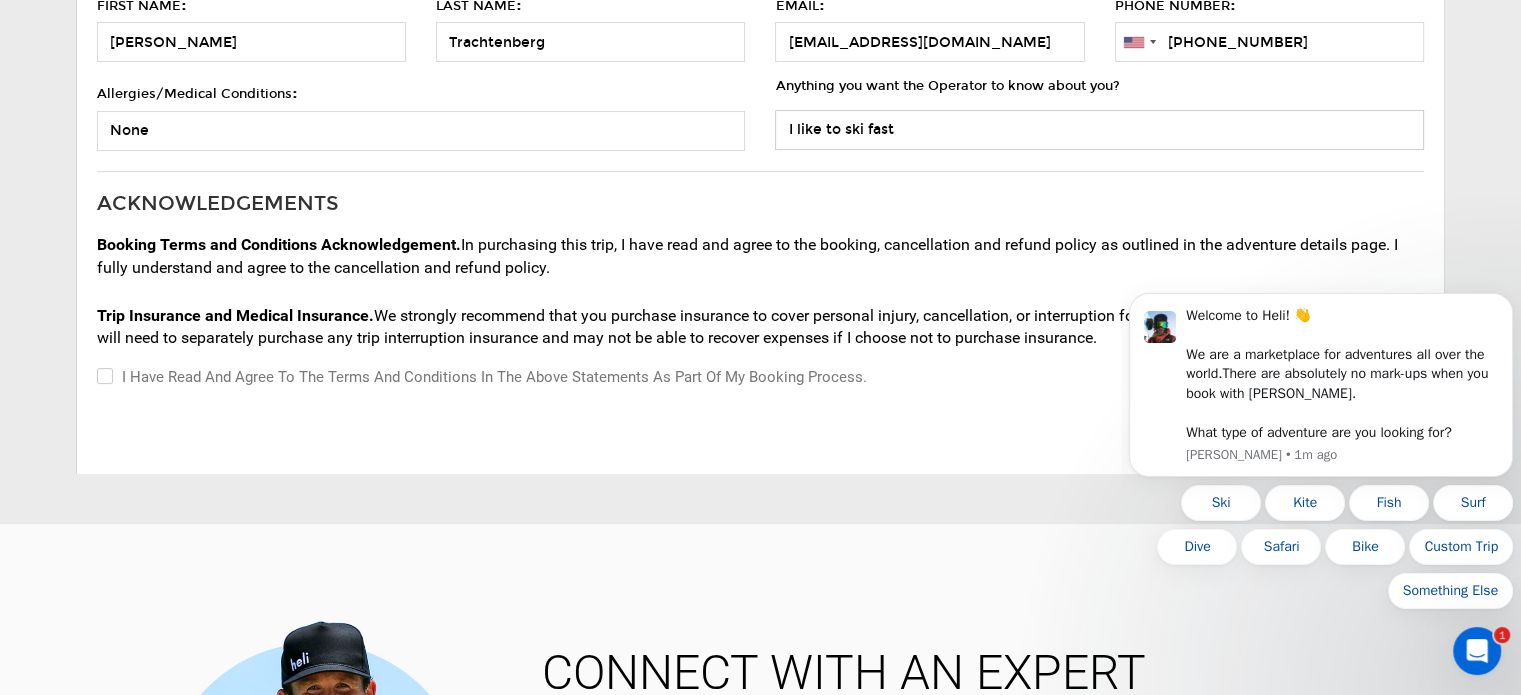 scroll, scrollTop: 400, scrollLeft: 0, axis: vertical 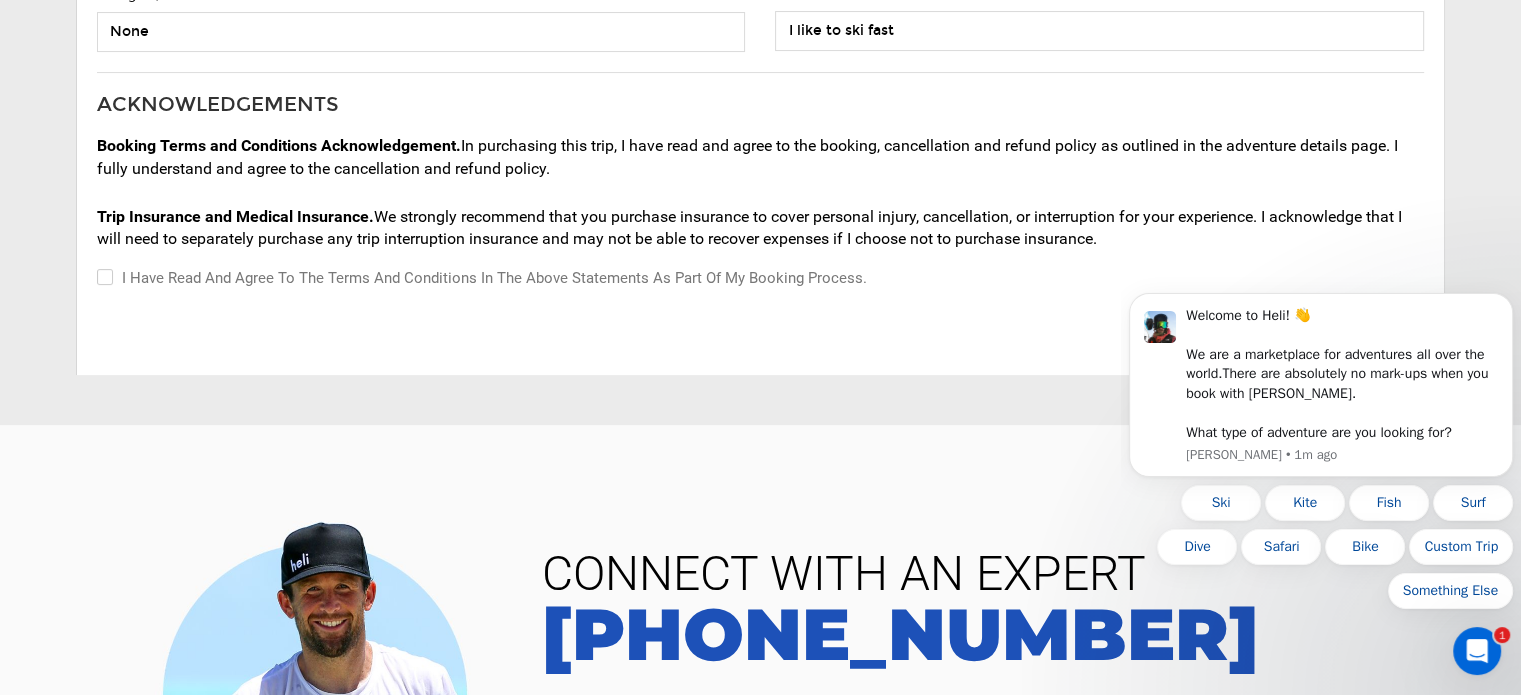 click on "I have read and agree to the terms and conditions in the above statements as part of my booking process." at bounding box center (482, 278) 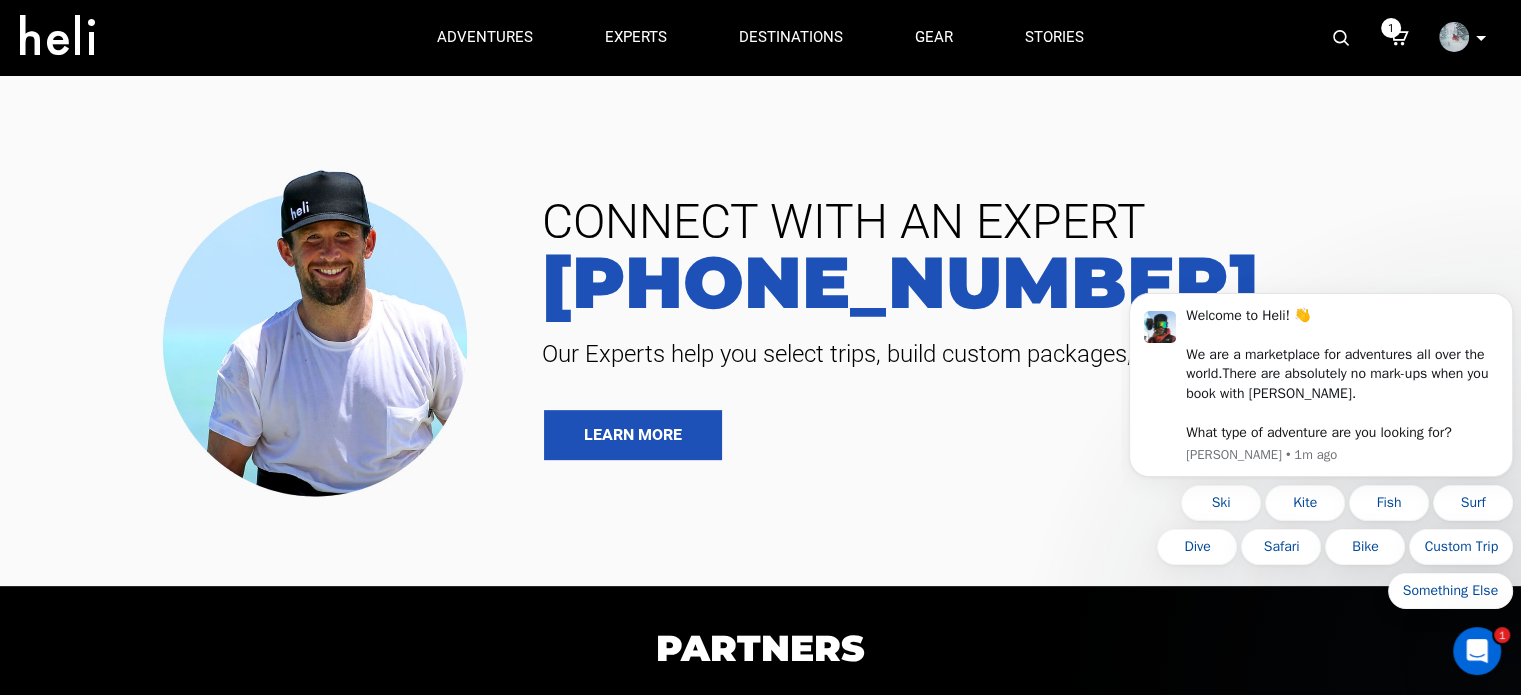 scroll, scrollTop: 600, scrollLeft: 0, axis: vertical 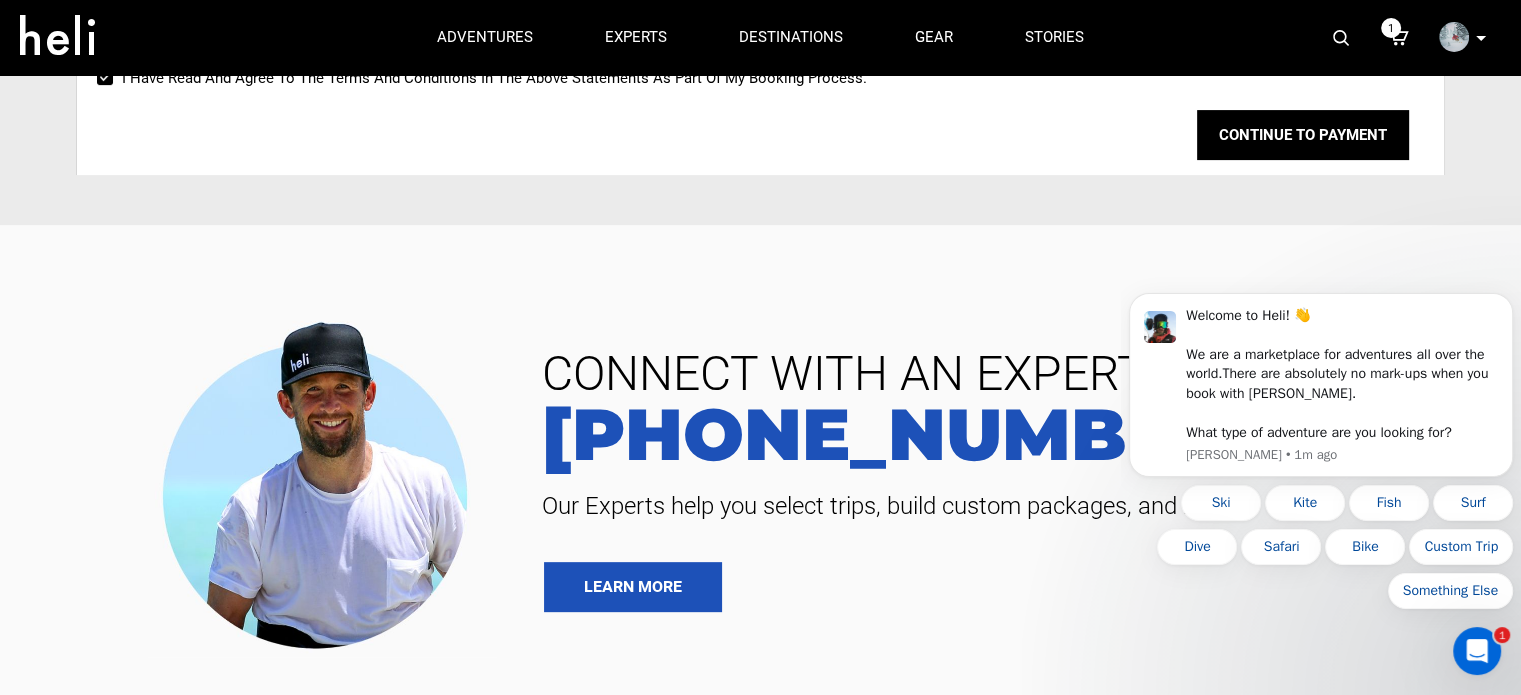 click on "Welcome to Heli! 👋 We are a marketplace for adventures all over the world.  There are absolutely no mark-ups when you book with [PERSON_NAME]. What type of adventure are you looking for? [PERSON_NAME] • 1m ago Ski Kite Fish Surf Dive Safari Bike Custom Trip Something Else" 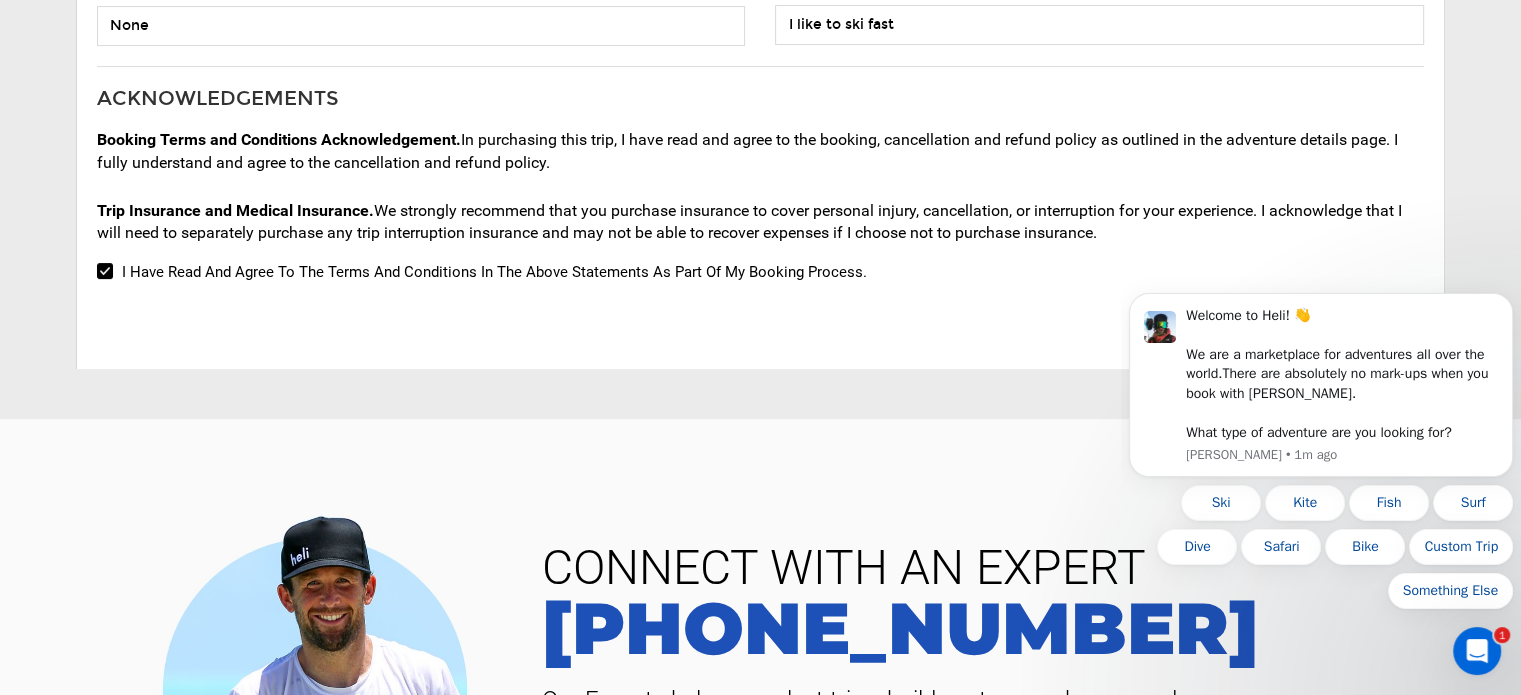 scroll, scrollTop: 500, scrollLeft: 0, axis: vertical 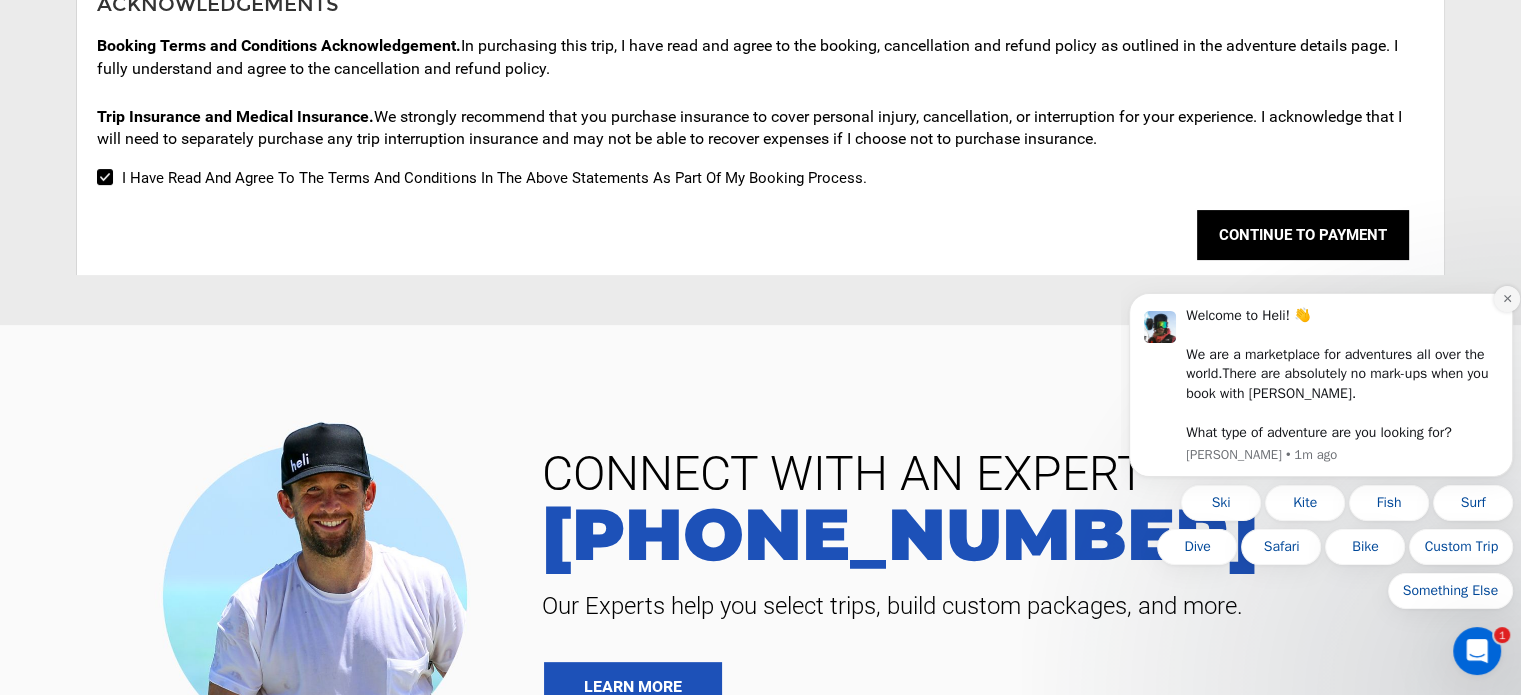 click 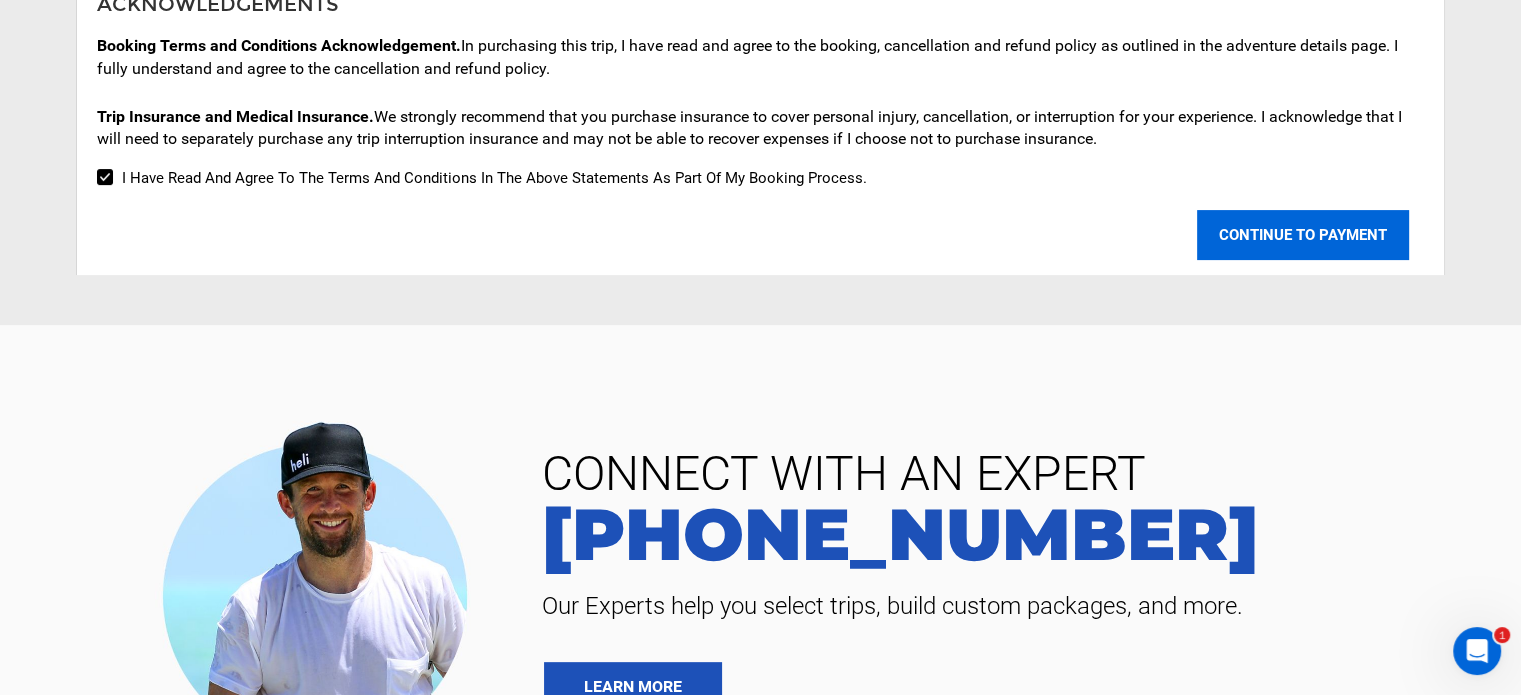 click on "CONTINUE TO PAYMENT" at bounding box center (1303, 235) 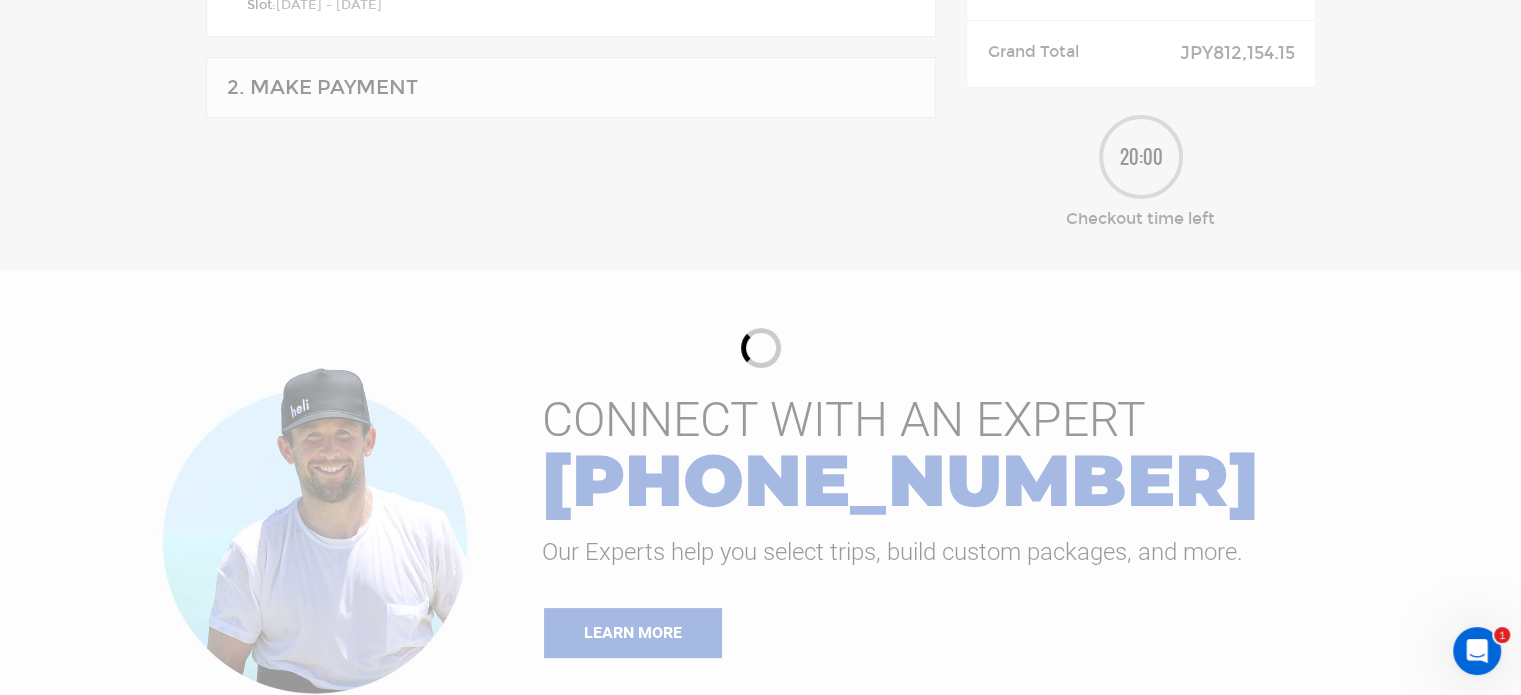 scroll, scrollTop: 345, scrollLeft: 0, axis: vertical 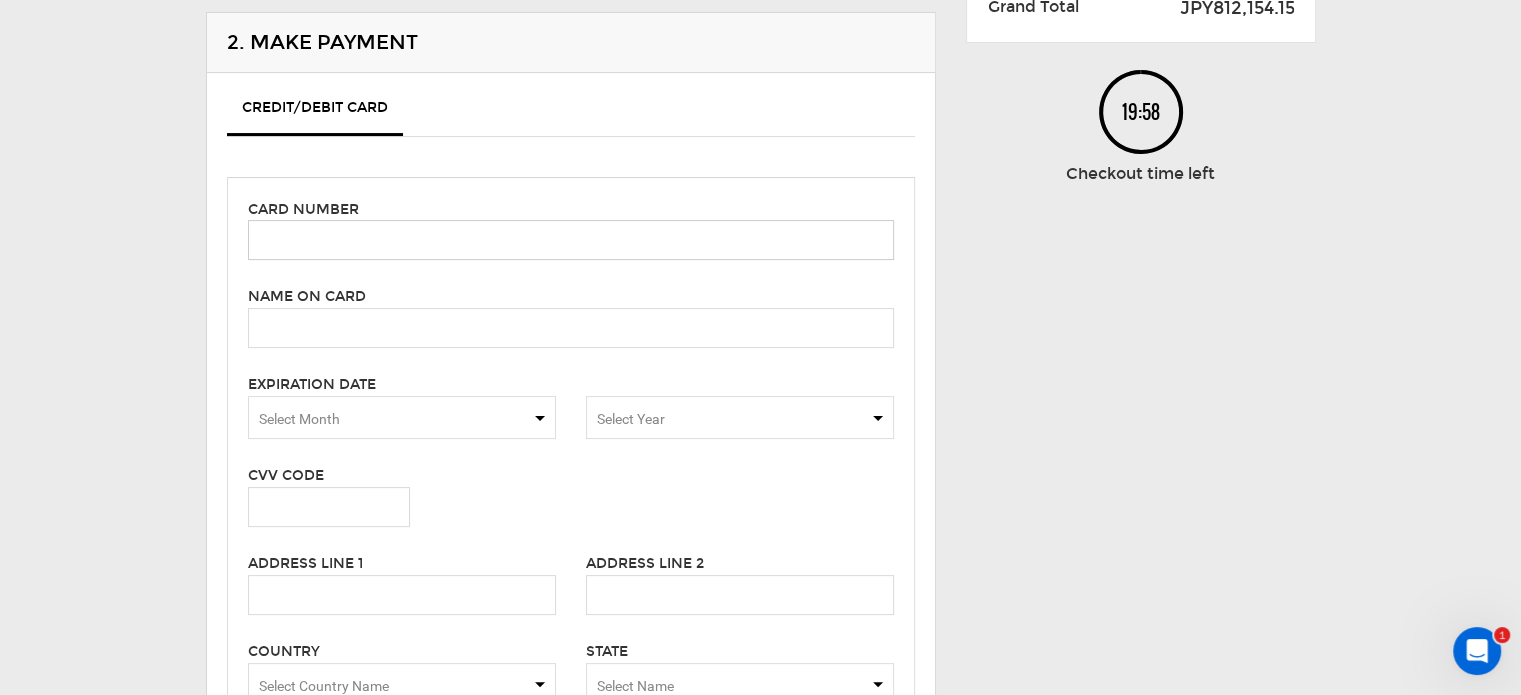 click at bounding box center [571, 240] 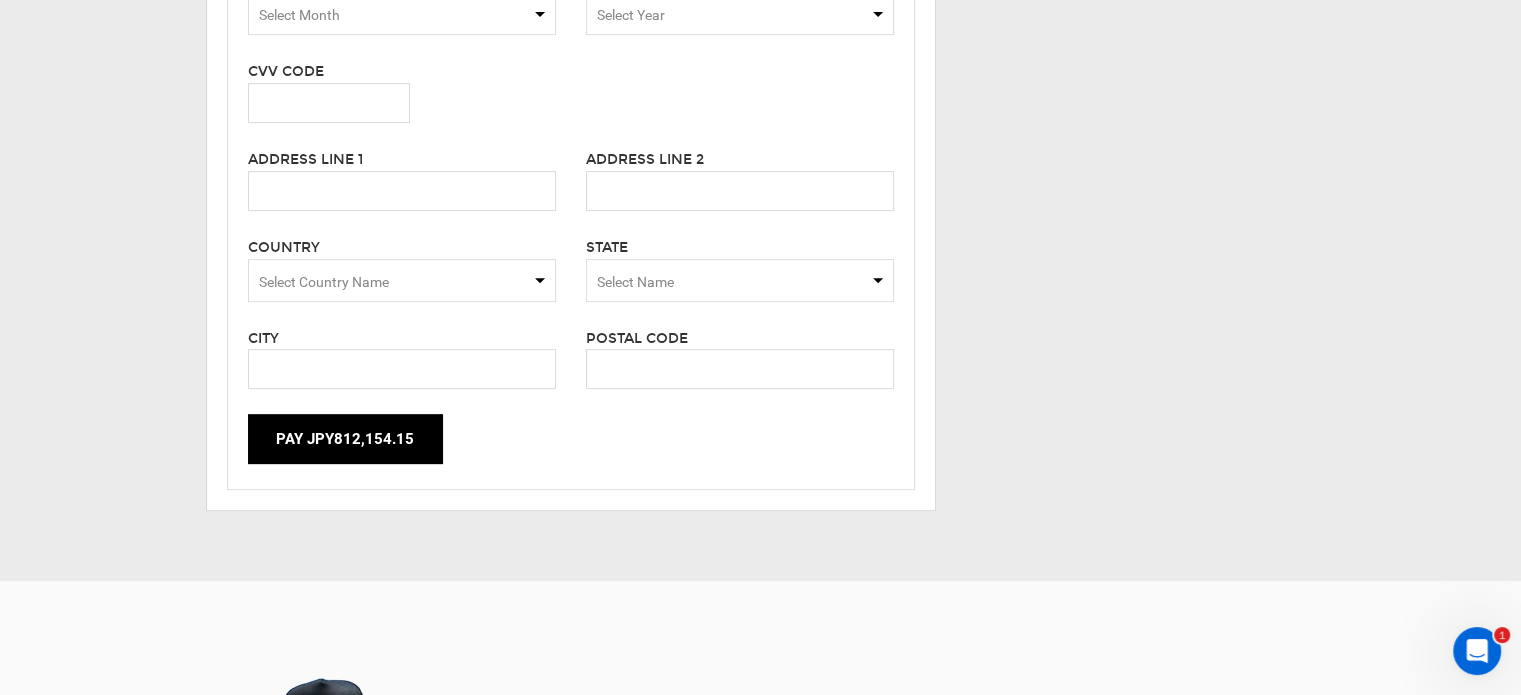 scroll, scrollTop: 945, scrollLeft: 0, axis: vertical 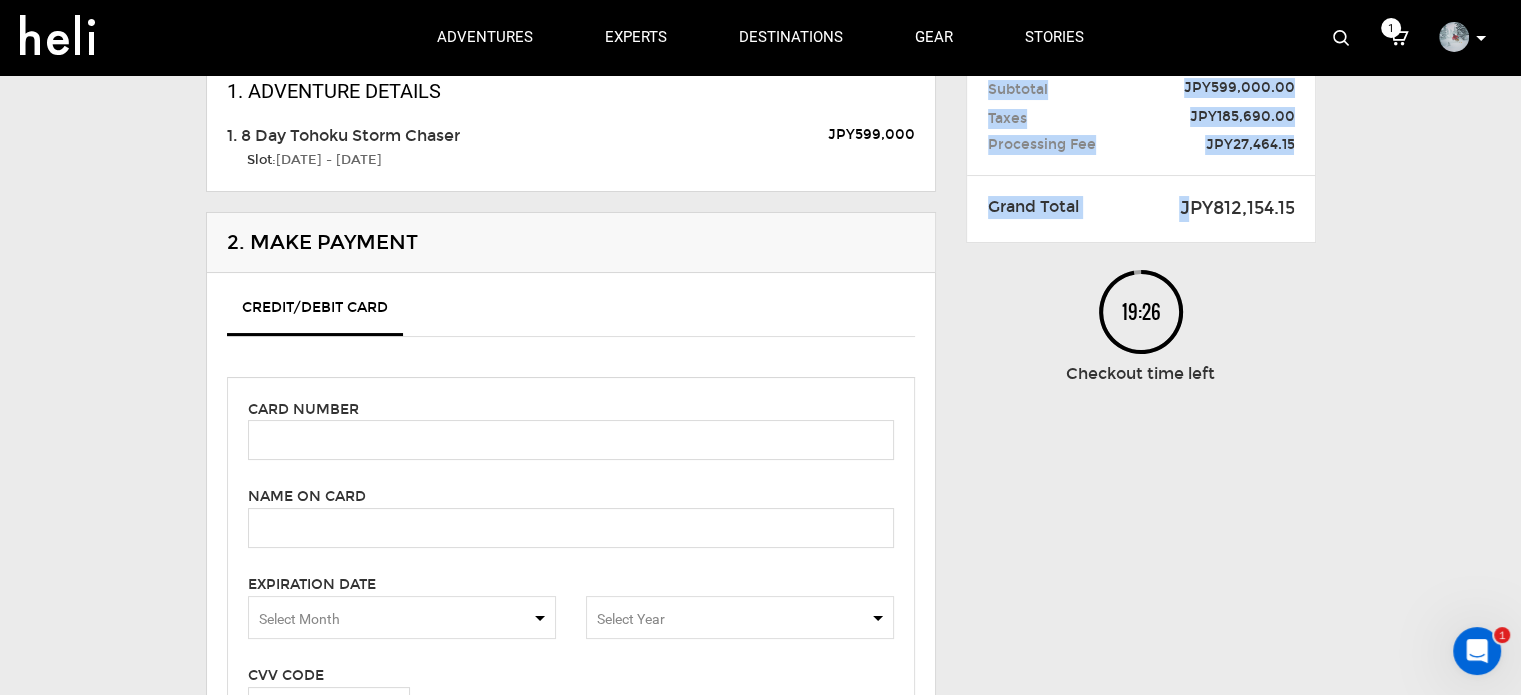 drag, startPoint x: 1184, startPoint y: 203, endPoint x: 1312, endPoint y: 192, distance: 128.47179 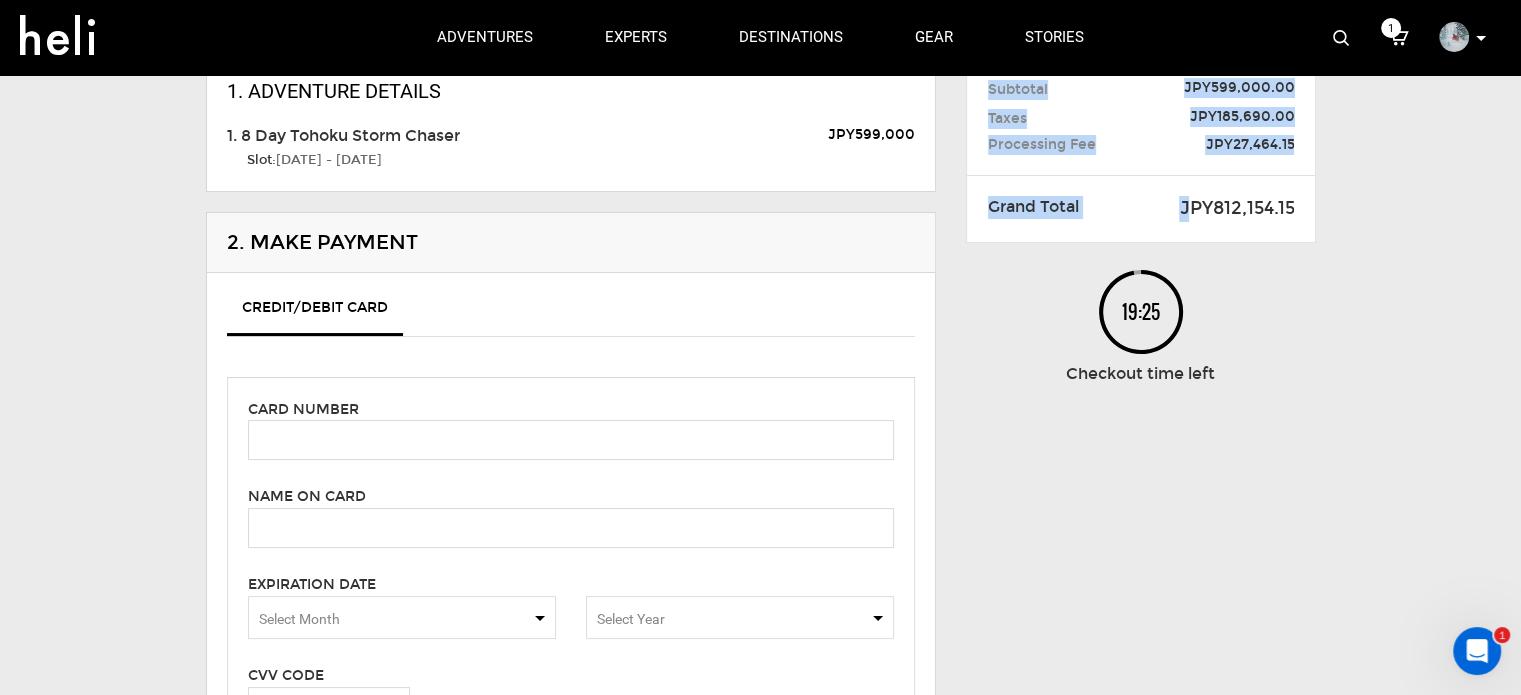 click on "Grand Total
JPY812,154.15" at bounding box center (1141, 208) 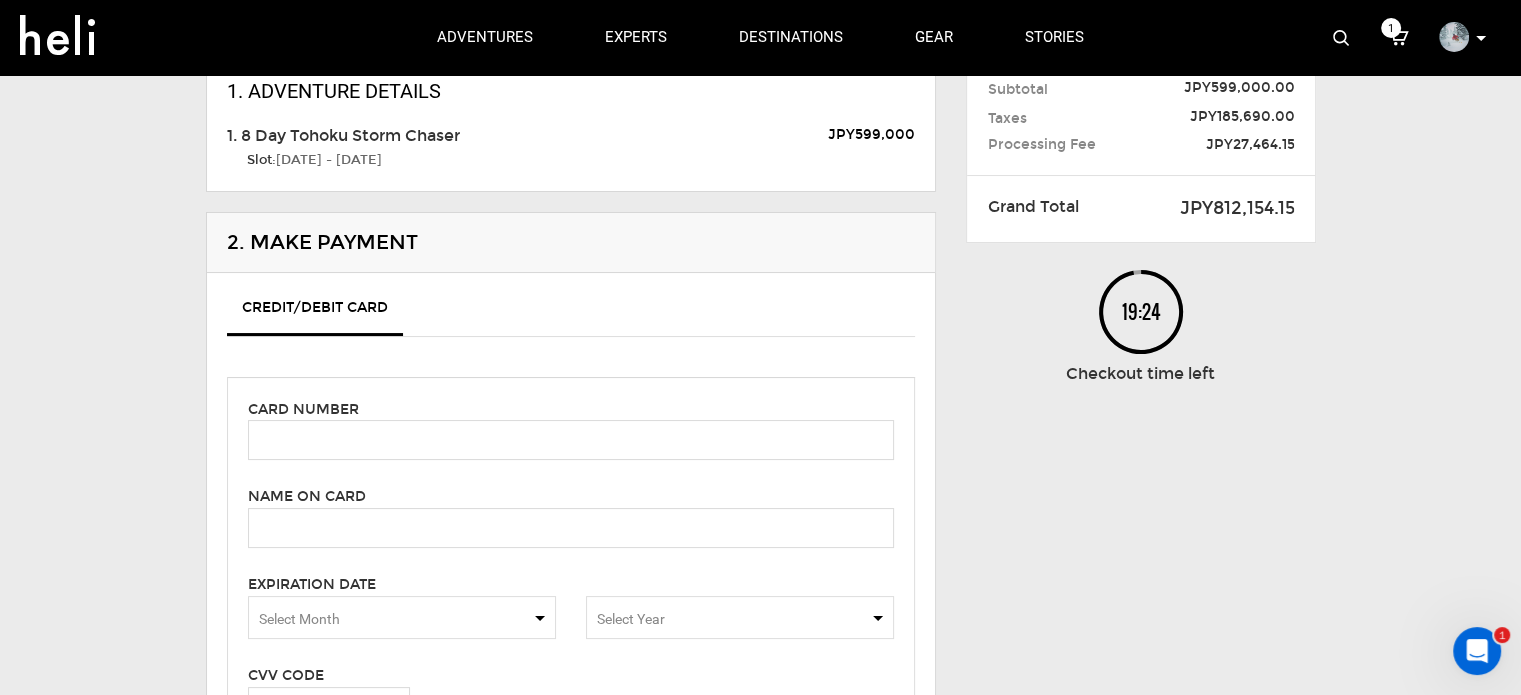 drag, startPoint x: 1168, startPoint y: 195, endPoint x: 1304, endPoint y: 197, distance: 136.01471 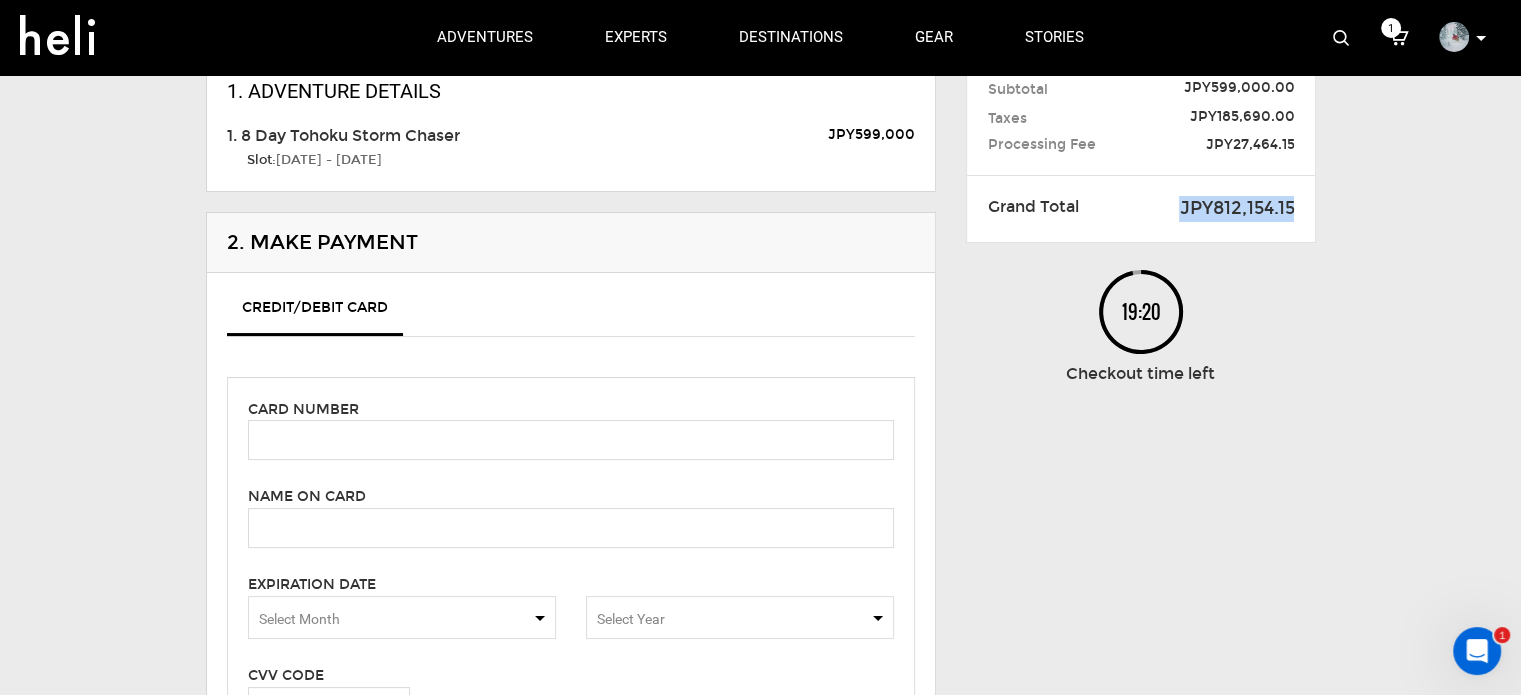 click on "JPY812,154.15" at bounding box center [1211, 209] 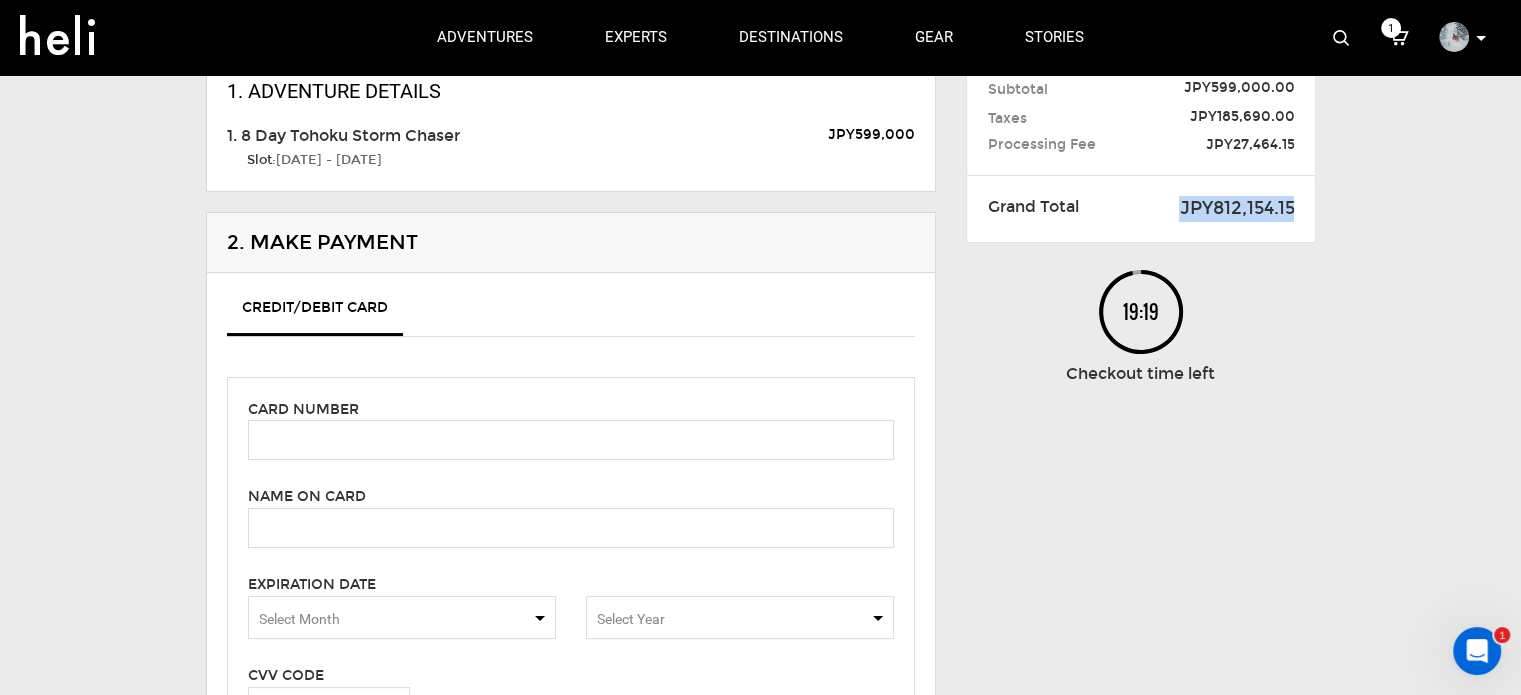 copy on "JPY812,154.15" 